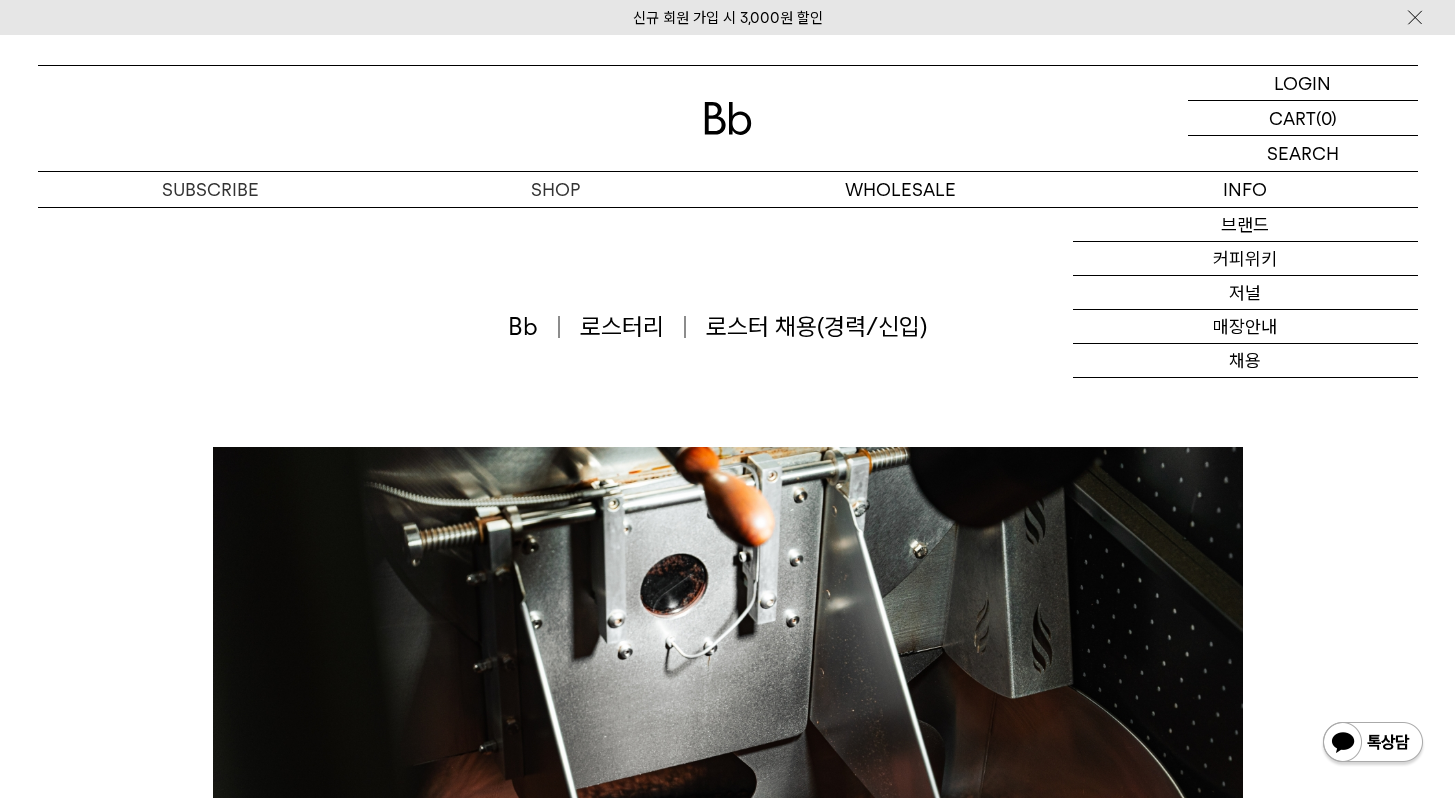 scroll, scrollTop: 782, scrollLeft: 0, axis: vertical 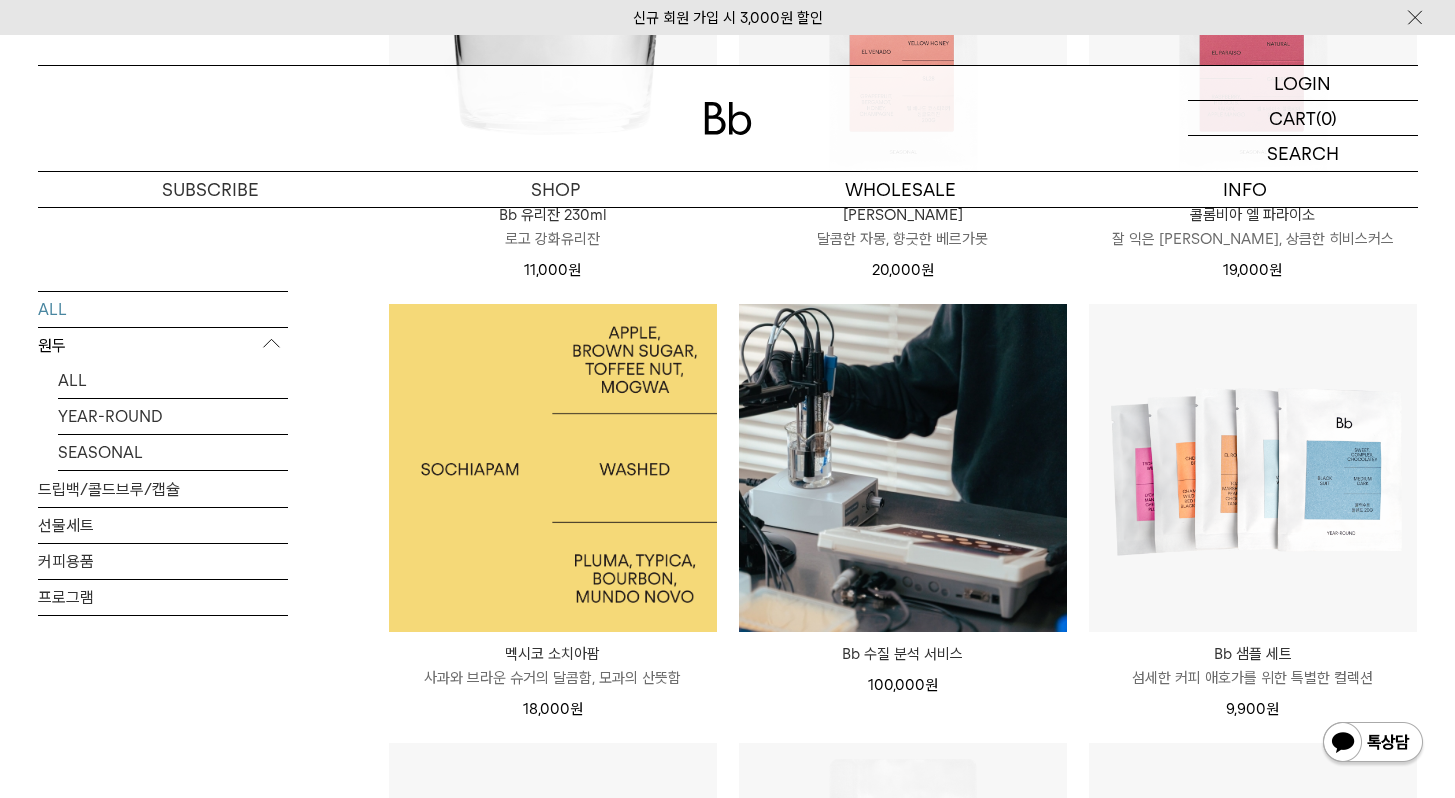 click at bounding box center [553, 468] 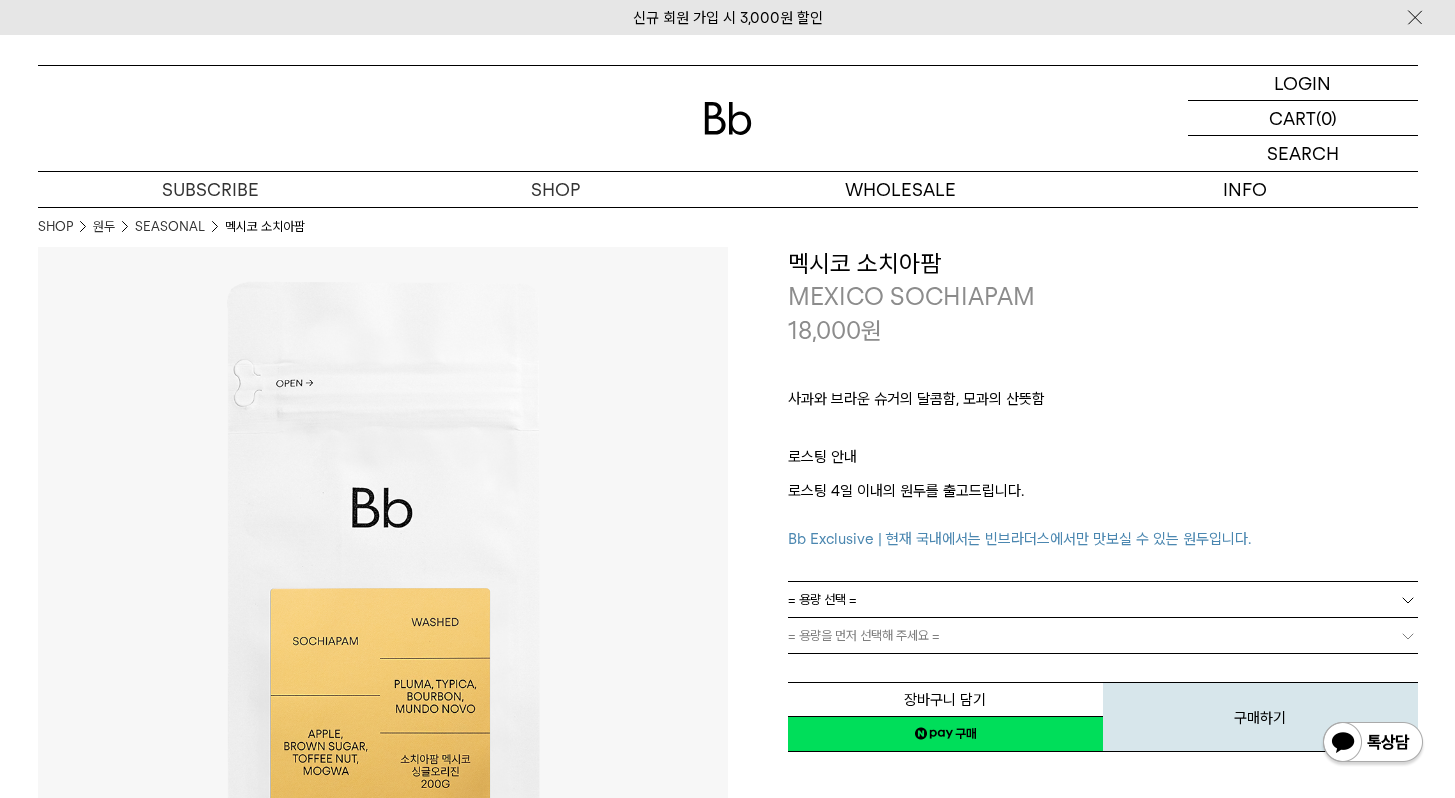 scroll, scrollTop: 0, scrollLeft: 0, axis: both 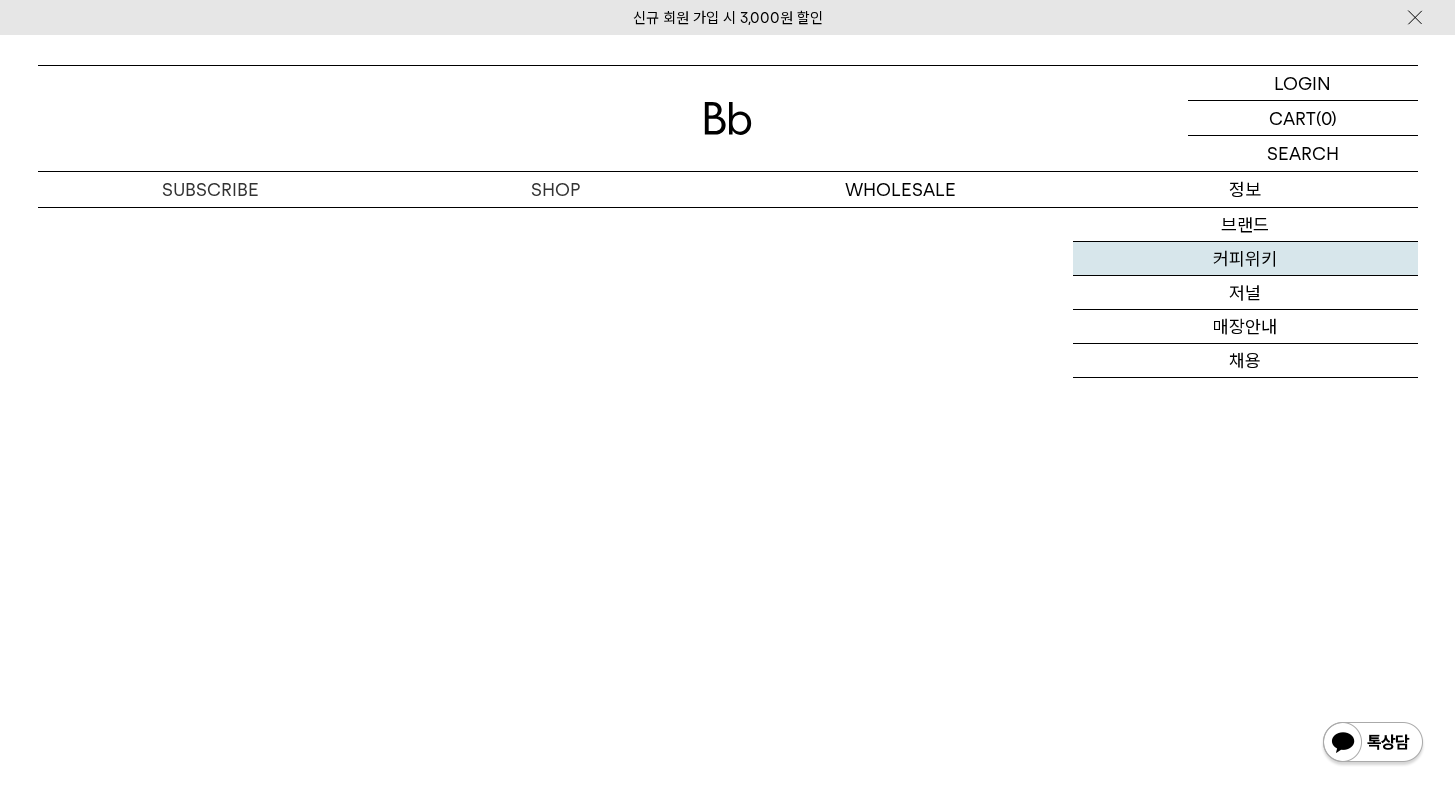 click on "커피위키" at bounding box center [1245, 259] 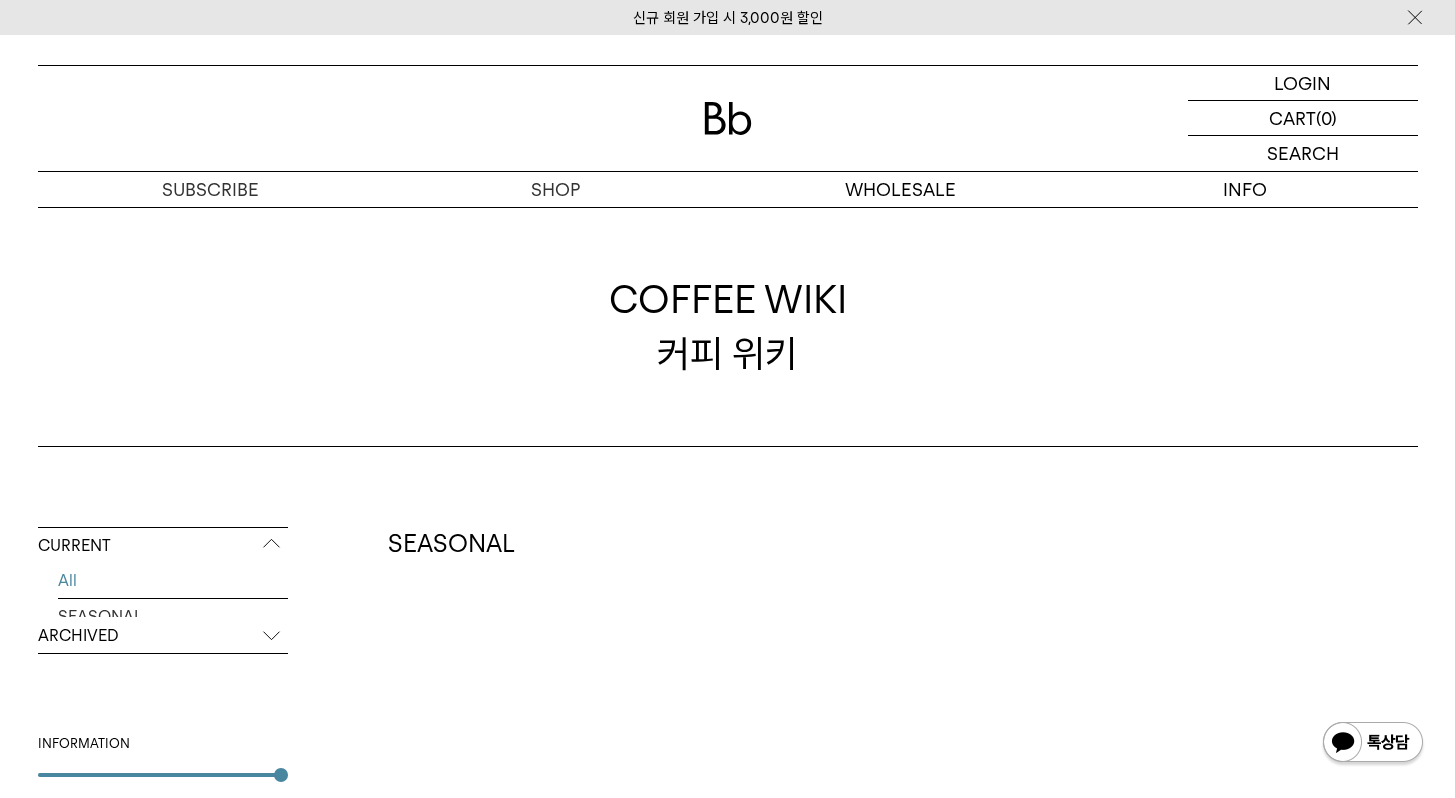 scroll, scrollTop: 0, scrollLeft: 0, axis: both 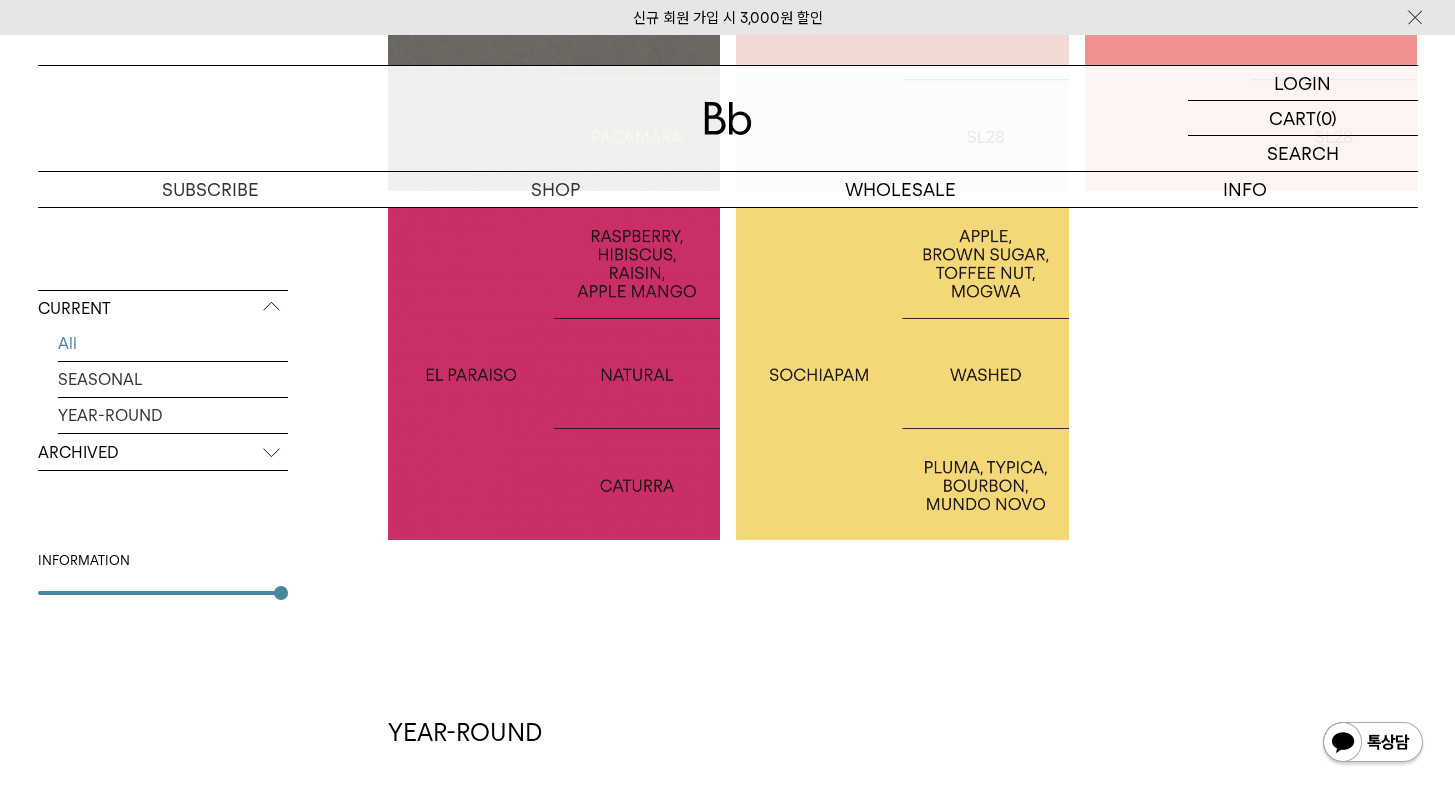 click at bounding box center (902, 373) 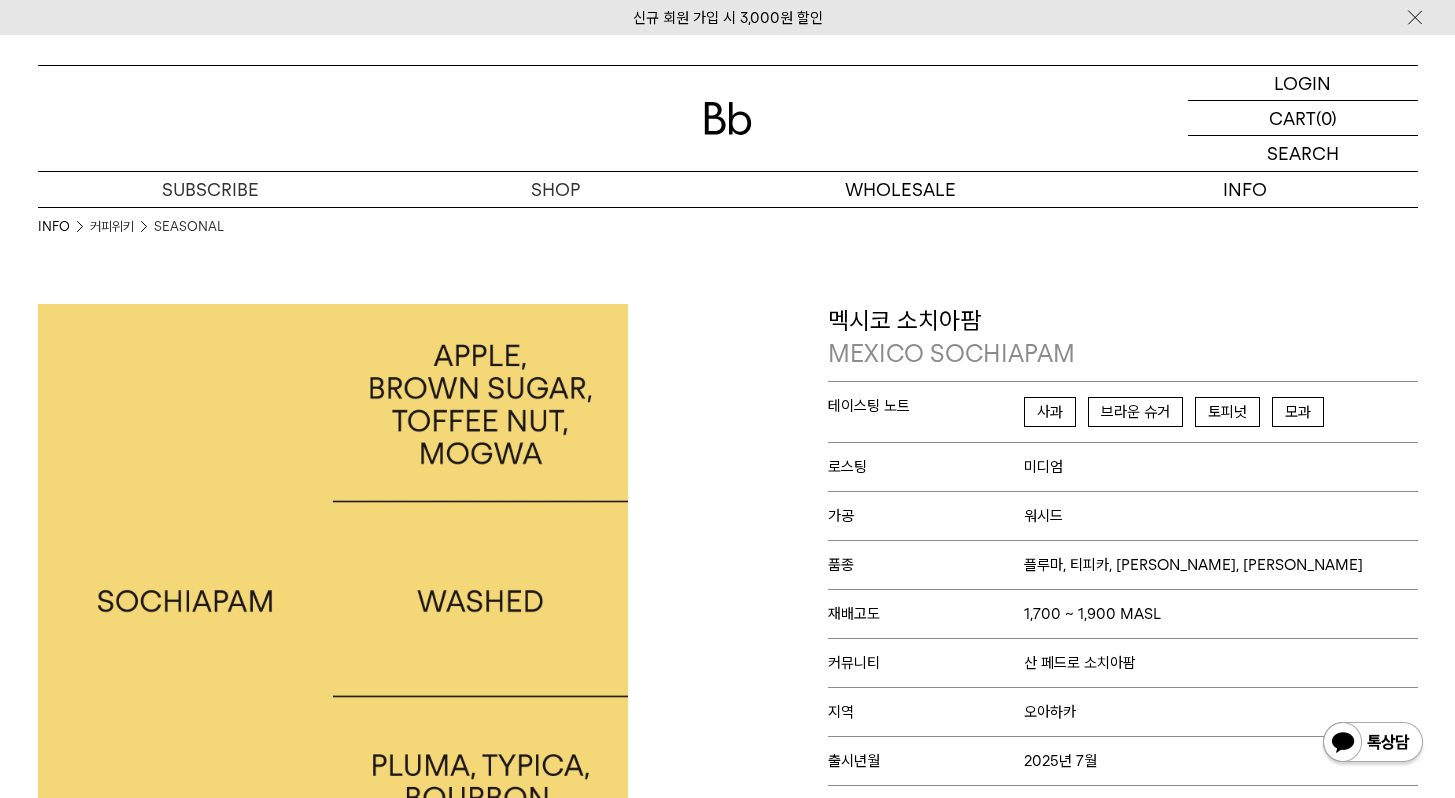 scroll, scrollTop: 11, scrollLeft: 0, axis: vertical 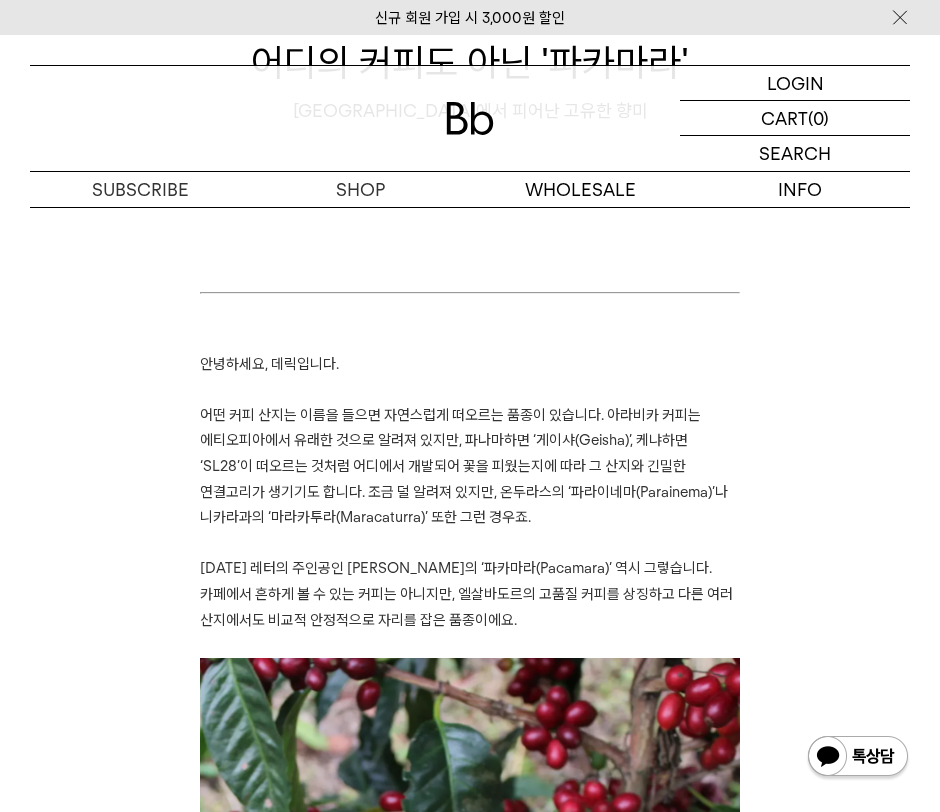 click on "어떤 커피 산지는 이름을 들으면 자연스럽게 떠오르는 품종이 있습니다. 아라비카 커피는 에티오피아에서 유래한 것으로 알려져 있지만, 파나마하면 ‘게이샤(Geisha)’, 케냐하면 ‘SL28’이 떠오르는 것처럼 어디에서 개발되어 꽃을 피웠는지에 따라 그 산지와 긴밀한 연결고리가 생기기도 합니다. 조금 덜 알려져 있지만, 온두라스의 ‘파라이네마(Parainema)’나 니카라과의 ‘마라카투라(Maracaturra)’ 또한 그런 경우죠." at bounding box center [464, 466] 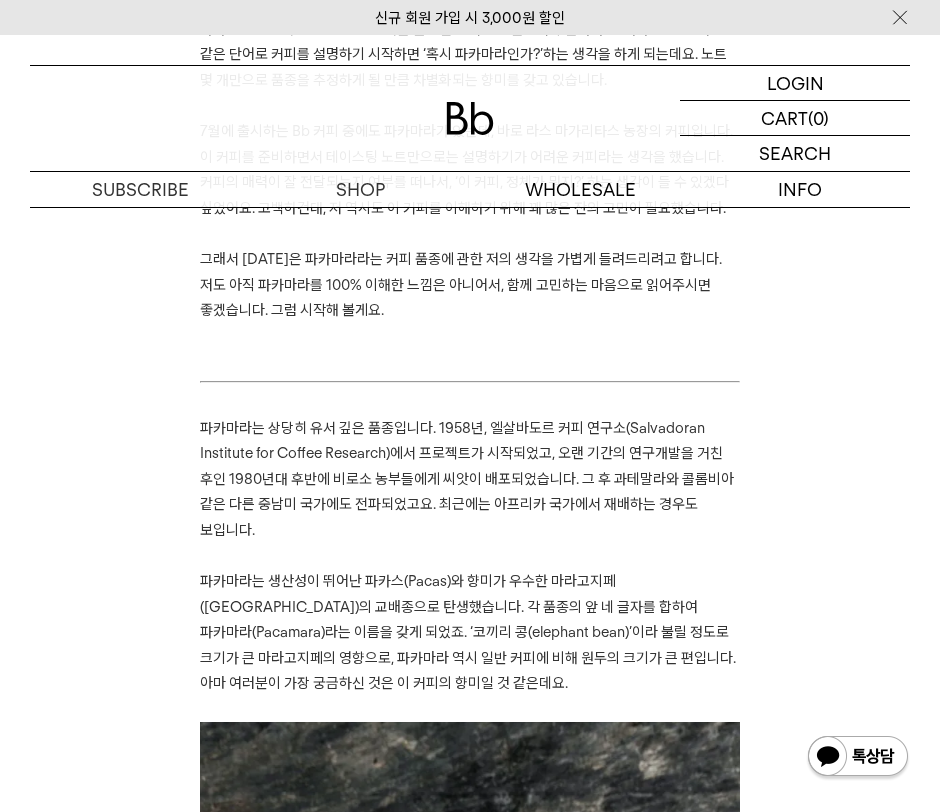 scroll, scrollTop: 1496, scrollLeft: 0, axis: vertical 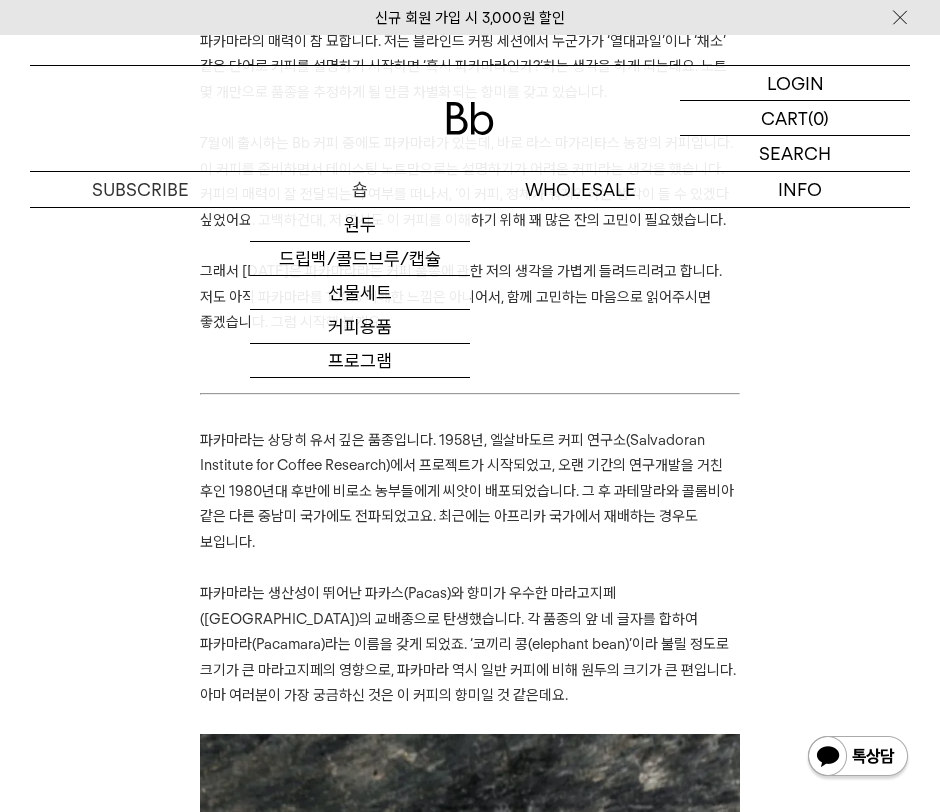 click on "숍" at bounding box center [360, 189] 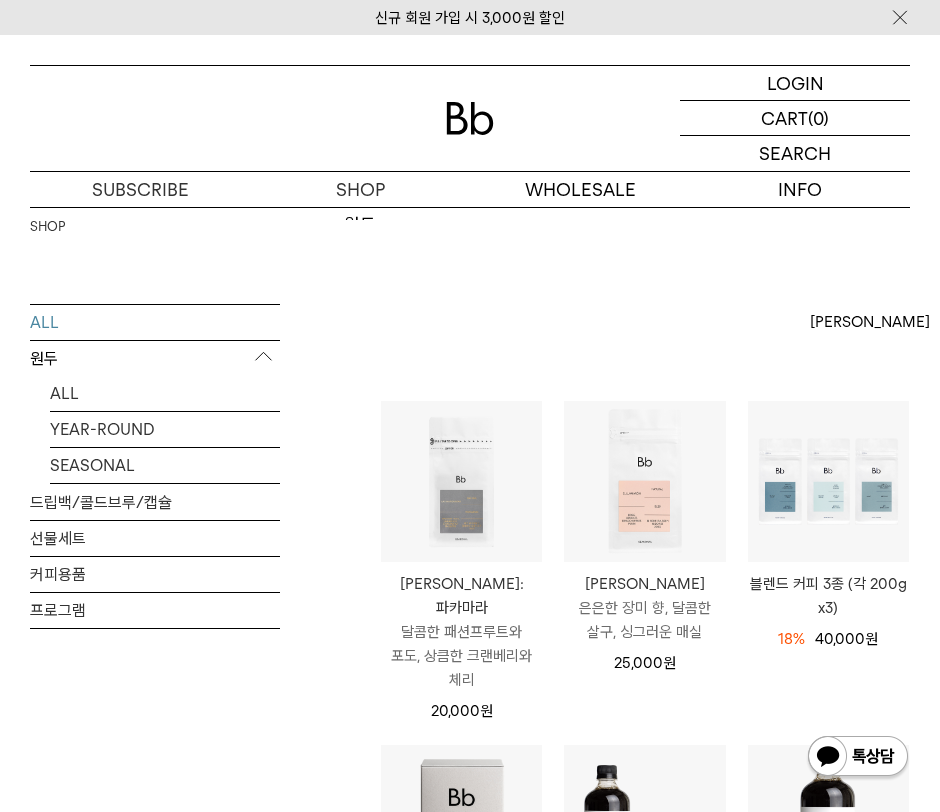 scroll, scrollTop: 0, scrollLeft: 0, axis: both 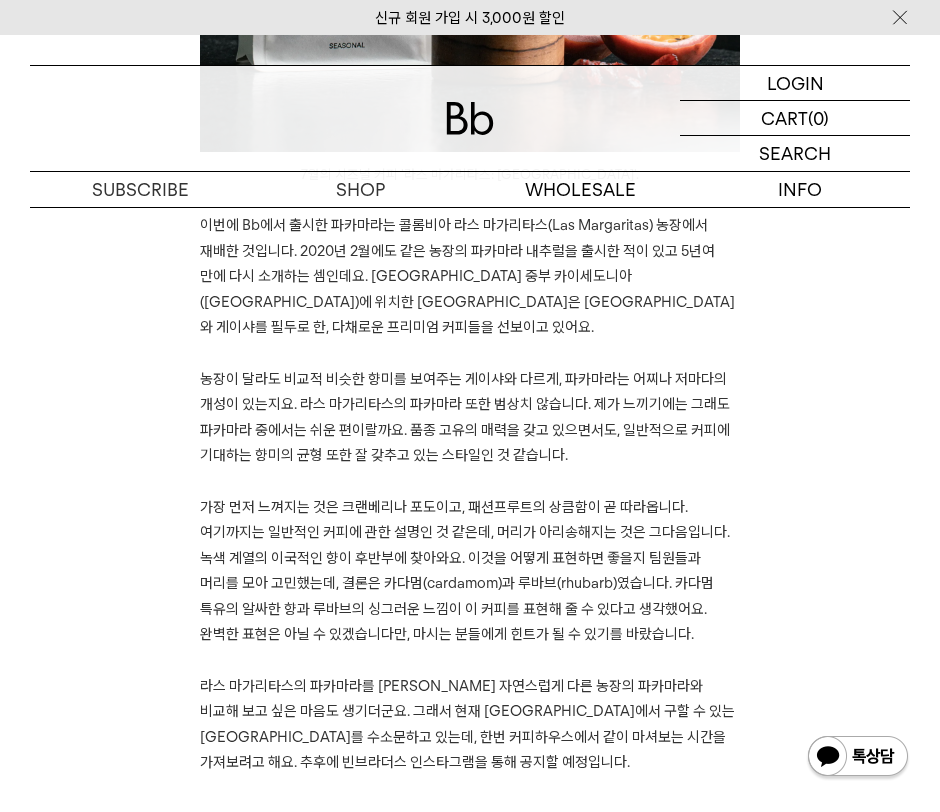 click at bounding box center [470, 353] 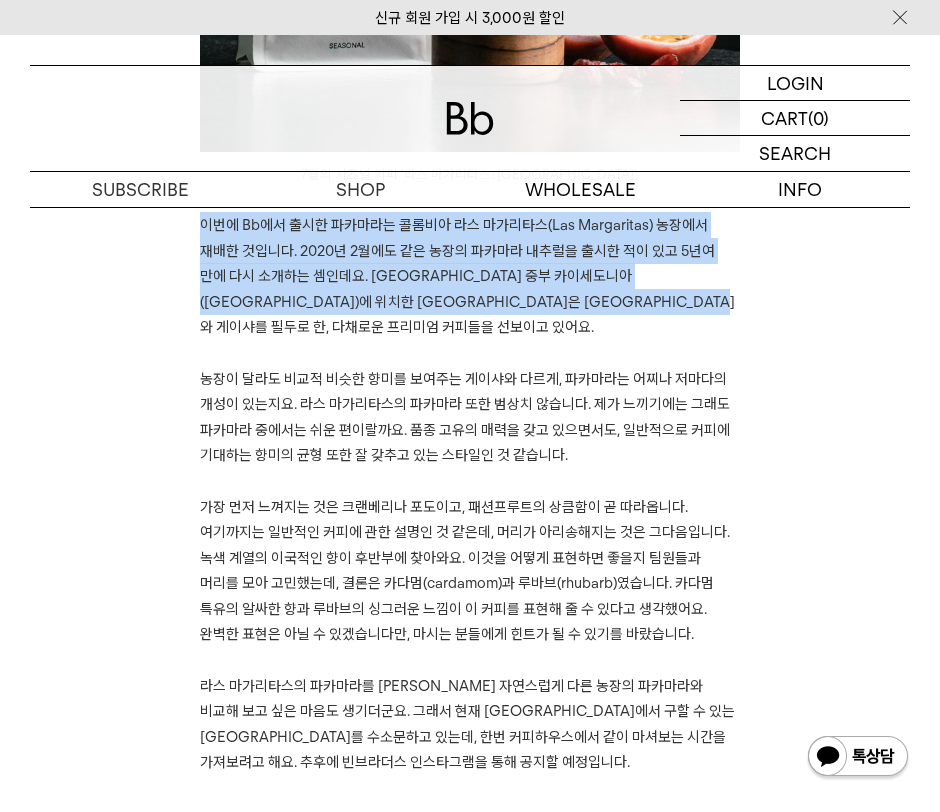 drag, startPoint x: 718, startPoint y: 305, endPoint x: 187, endPoint y: 229, distance: 536.4112 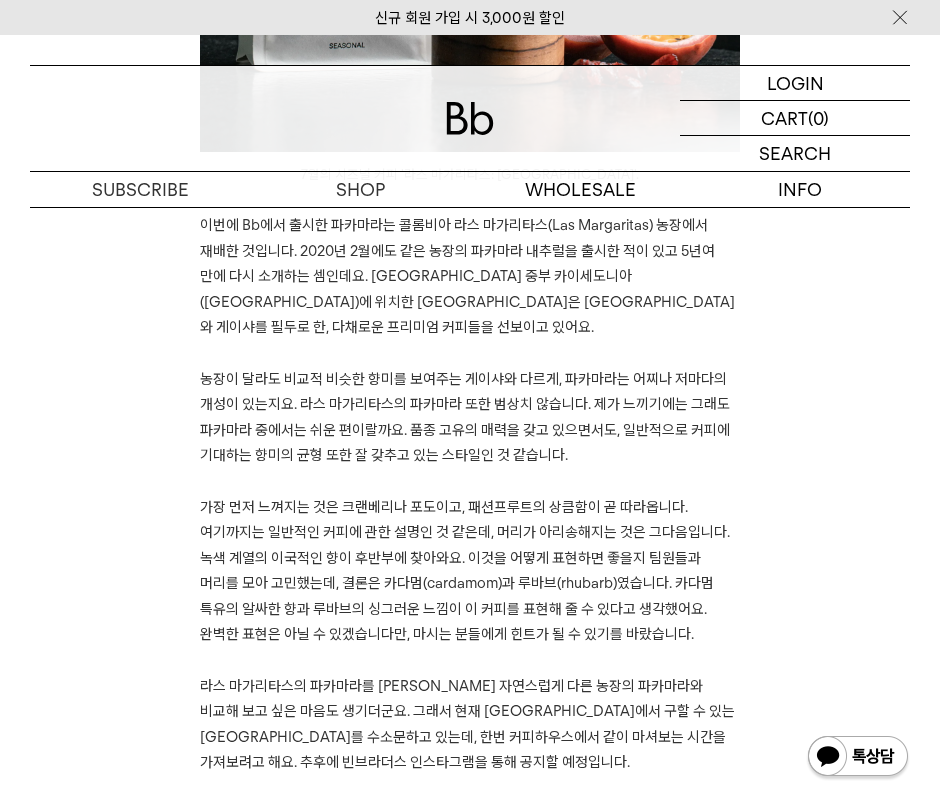 click on "가장 먼저 느껴지는 것은 크랜베리나 포도이고, 패션프루트의 상큼함이 곧 따라옵니다. 여기까지는 일반적인 커피에 관한 설명인 것 같은데, 머리가 아리송해지는 것은 그다음입니다. 녹색 계열의 이국적인 향이 후반부에 찾아와요. 이것을 어떻게 표현하면 좋을지 팀원들과 머리를 모아 고민했는데, 결론은 카다멈(cardamom)과 루바브(rhubarb)였습니다. 카다멈 특유의 알싸한 향과 루바브의 싱그러운 느낌이 이 커피를 표현해 줄 수 있다고 생각했어요. 완벽한 표현은 아닐 수 있겠습니다만, 마시는 분들에게 힌트가 될 수 있기를 바랐습니다." at bounding box center (465, 571) 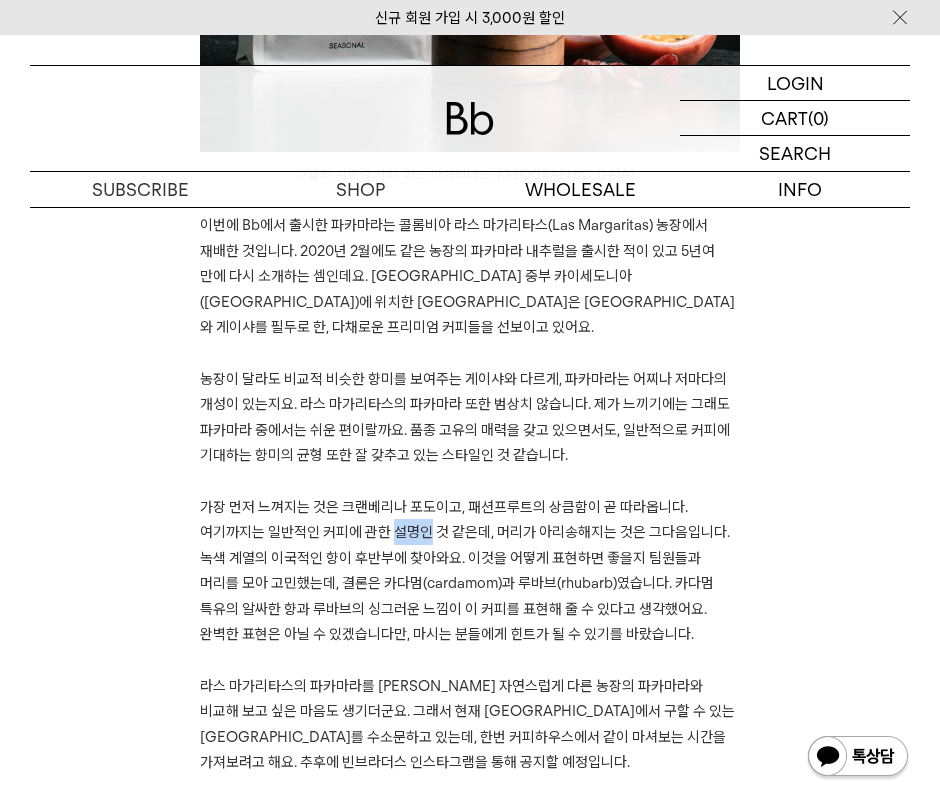 click on "가장 먼저 느껴지는 것은 크랜베리나 포도이고, 패션프루트의 상큼함이 곧 따라옵니다. 여기까지는 일반적인 커피에 관한 설명인 것 같은데, 머리가 아리송해지는 것은 그다음입니다. 녹색 계열의 이국적인 향이 후반부에 찾아와요. 이것을 어떻게 표현하면 좋을지 팀원들과 머리를 모아 고민했는데, 결론은 카다멈(cardamom)과 루바브(rhubarb)였습니다. 카다멈 특유의 알싸한 향과 루바브의 싱그러운 느낌이 이 커피를 표현해 줄 수 있다고 생각했어요. 완벽한 표현은 아닐 수 있겠습니다만, 마시는 분들에게 힌트가 될 수 있기를 바랐습니다." at bounding box center [465, 571] 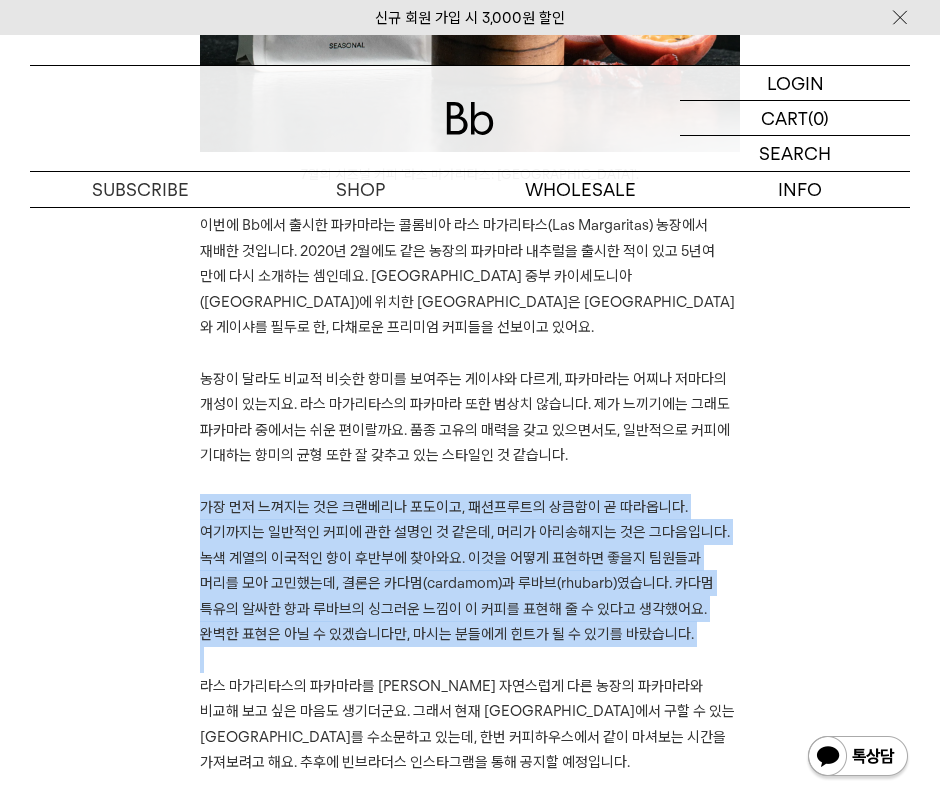 click on "가장 먼저 느껴지는 것은 크랜베리나 포도이고, 패션프루트의 상큼함이 곧 따라옵니다. 여기까지는 일반적인 커피에 관한 설명인 것 같은데, 머리가 아리송해지는 것은 그다음입니다. 녹색 계열의 이국적인 향이 후반부에 찾아와요. 이것을 어떻게 표현하면 좋을지 팀원들과 머리를 모아 고민했는데, 결론은 카다멈(cardamom)과 루바브(rhubarb)였습니다. 카다멈 특유의 알싸한 향과 루바브의 싱그러운 느낌이 이 커피를 표현해 줄 수 있다고 생각했어요. 완벽한 표현은 아닐 수 있겠습니다만, 마시는 분들에게 힌트가 될 수 있기를 바랐습니다." at bounding box center (465, 571) 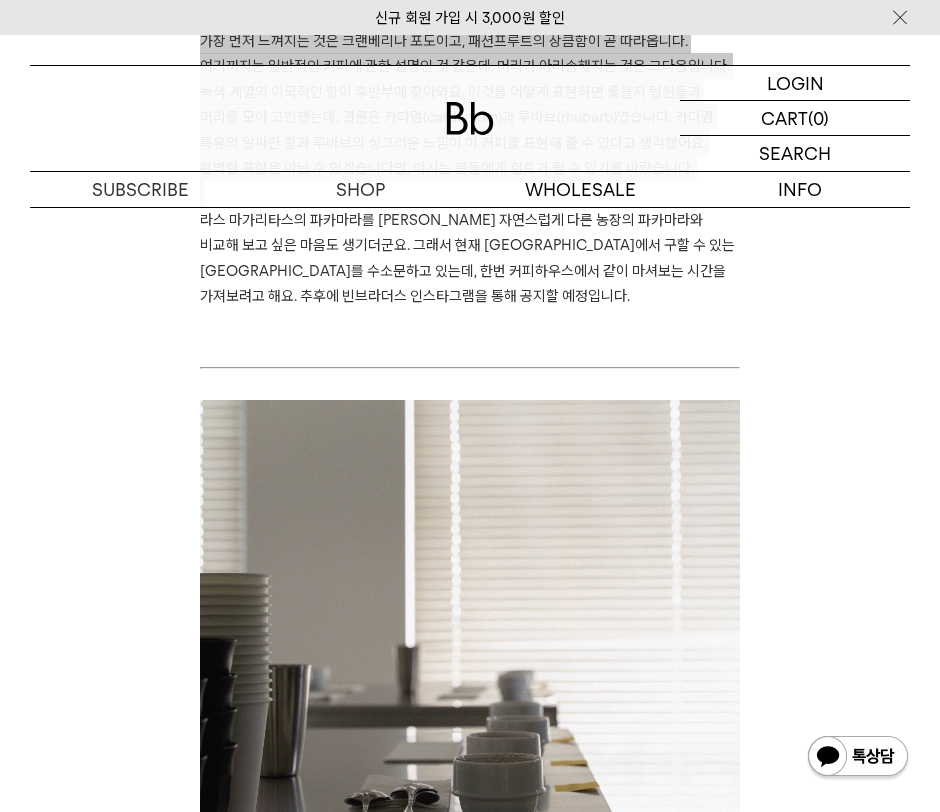 scroll, scrollTop: 5007, scrollLeft: 0, axis: vertical 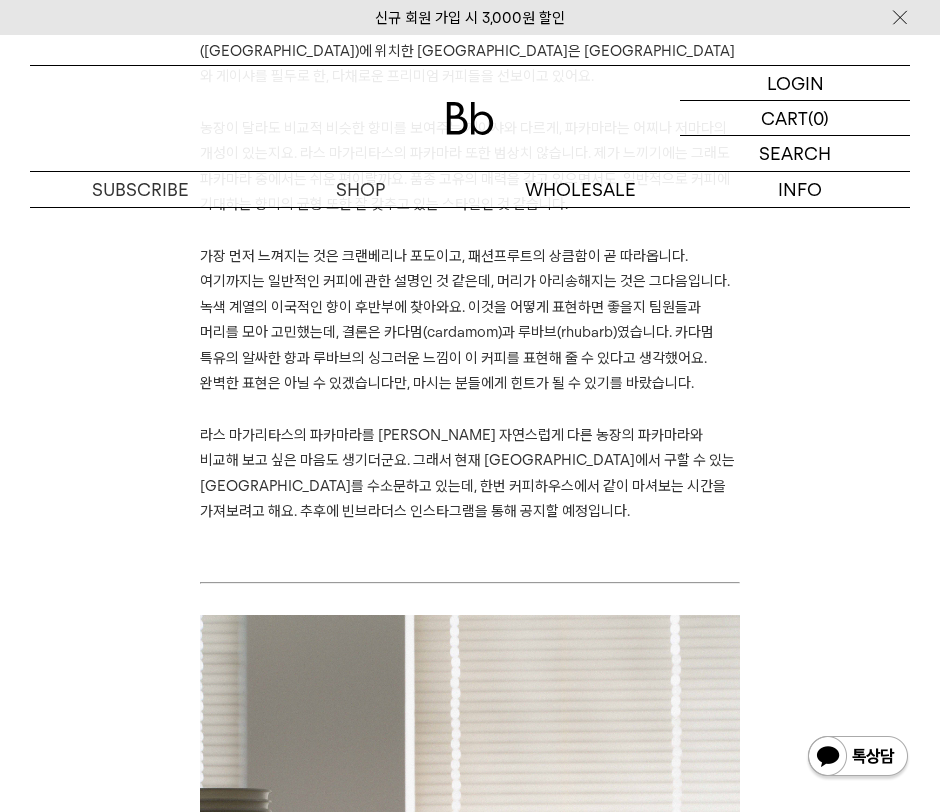click at bounding box center [470, 537] 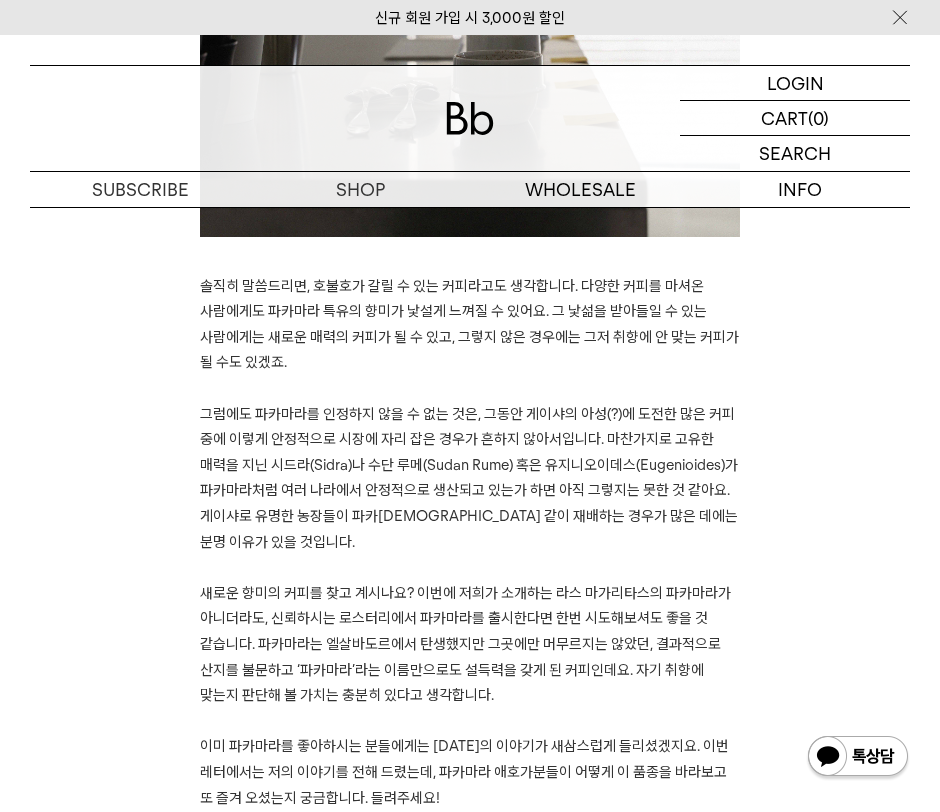 scroll, scrollTop: 6019, scrollLeft: 0, axis: vertical 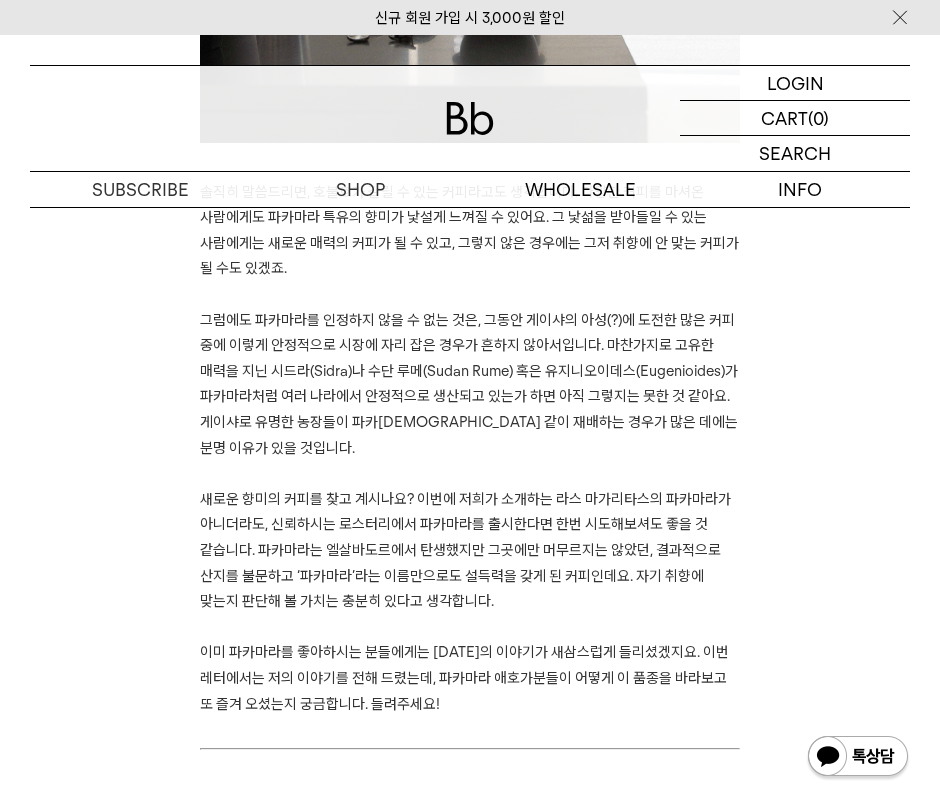 click at bounding box center [470, 473] 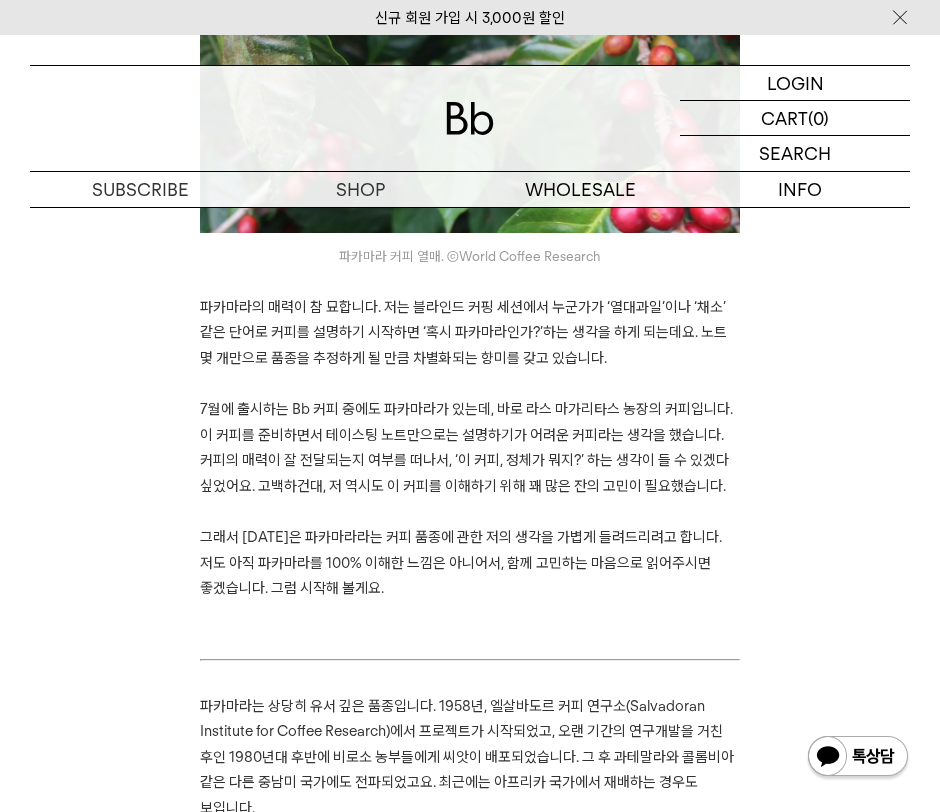 scroll, scrollTop: 1281, scrollLeft: 0, axis: vertical 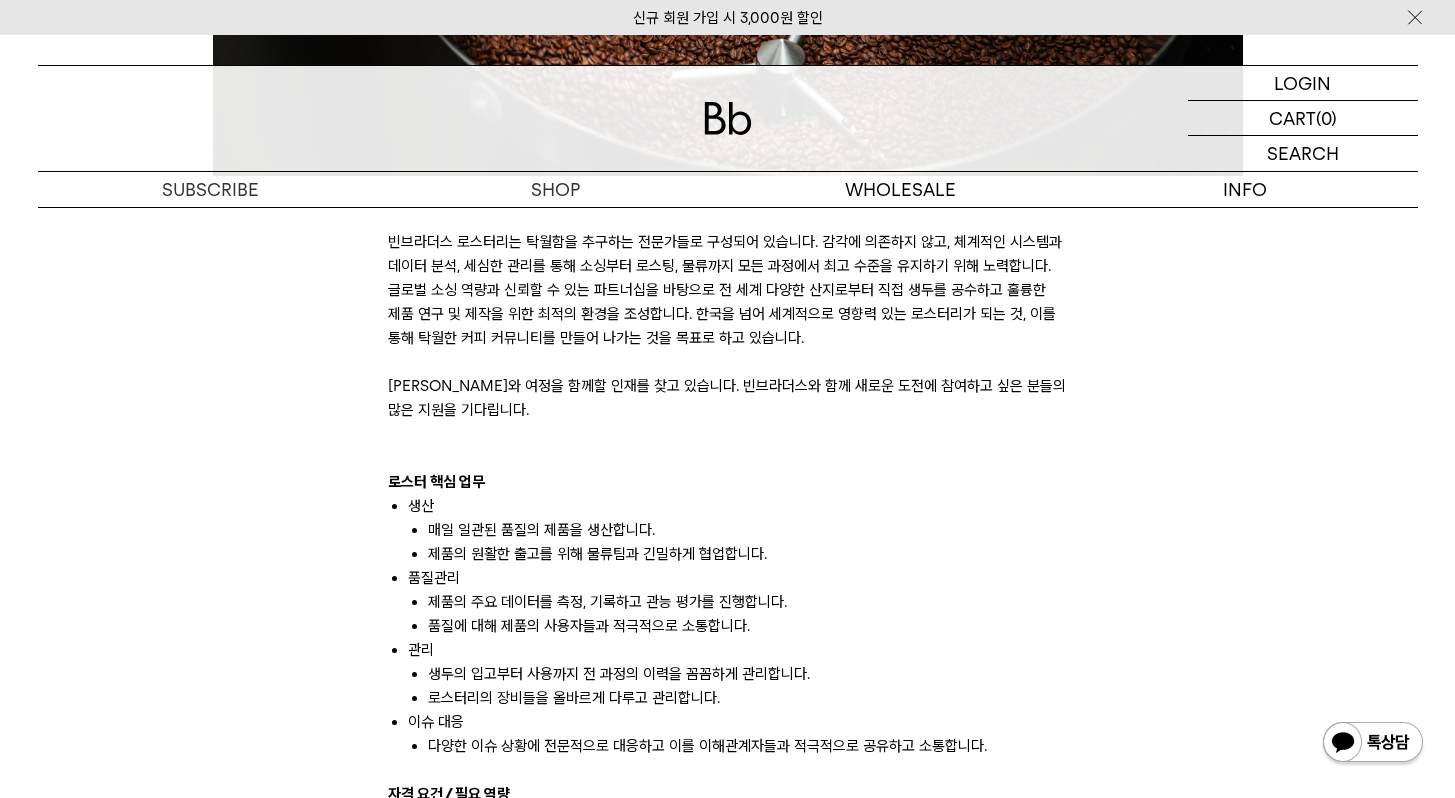 click on "매일 일관된 품질의 제품을 생산합니다." at bounding box center (748, 530) 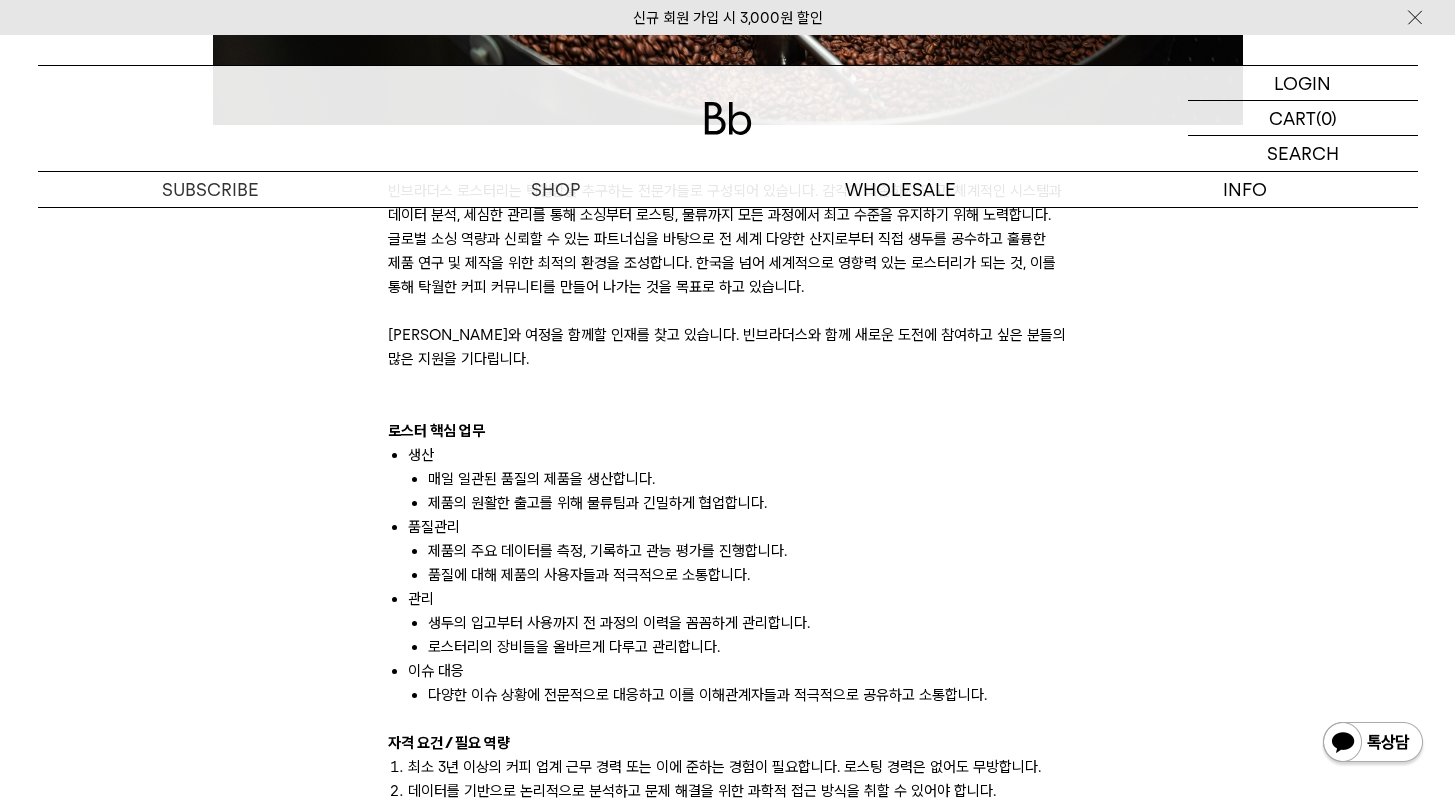 scroll, scrollTop: 848, scrollLeft: 0, axis: vertical 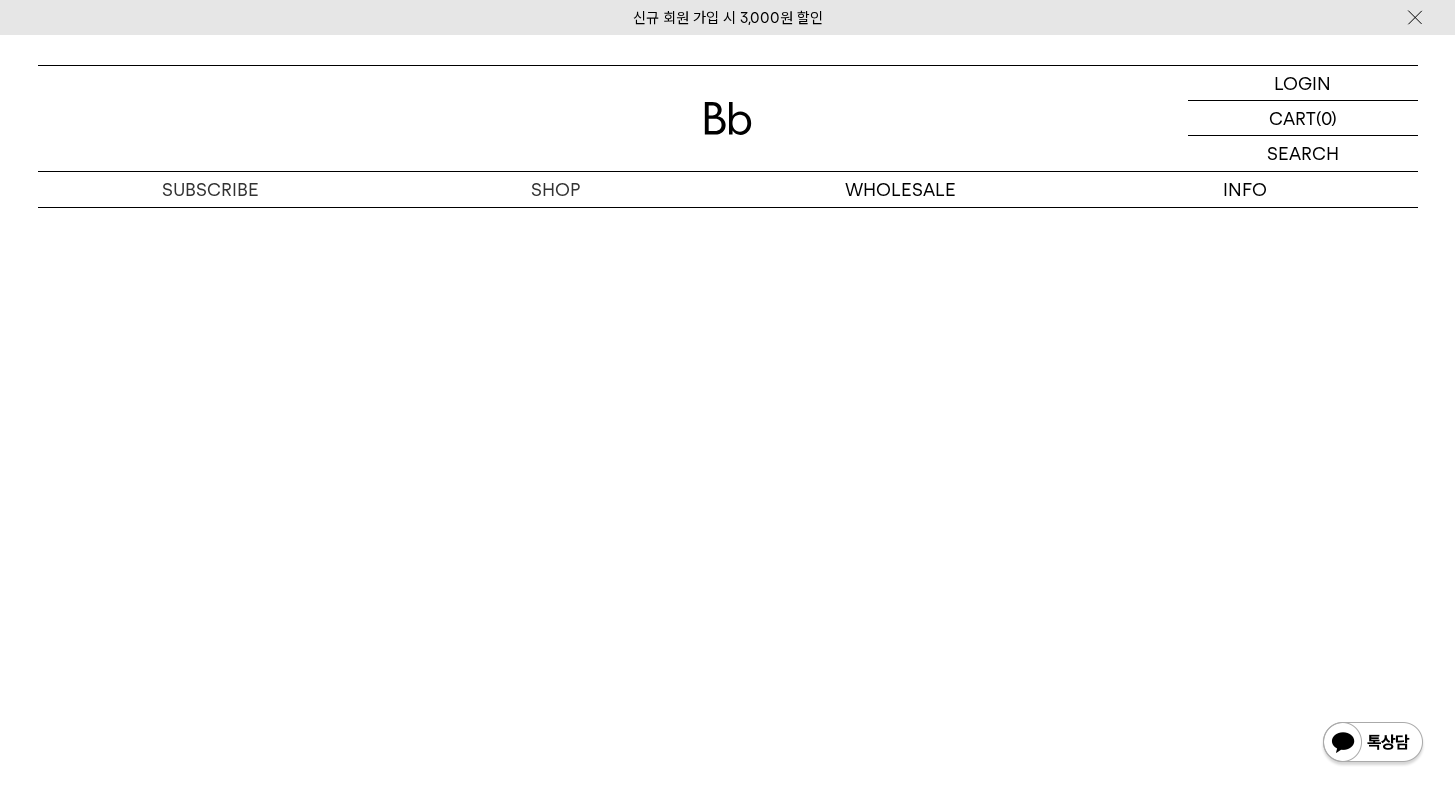 click at bounding box center [728, 624] 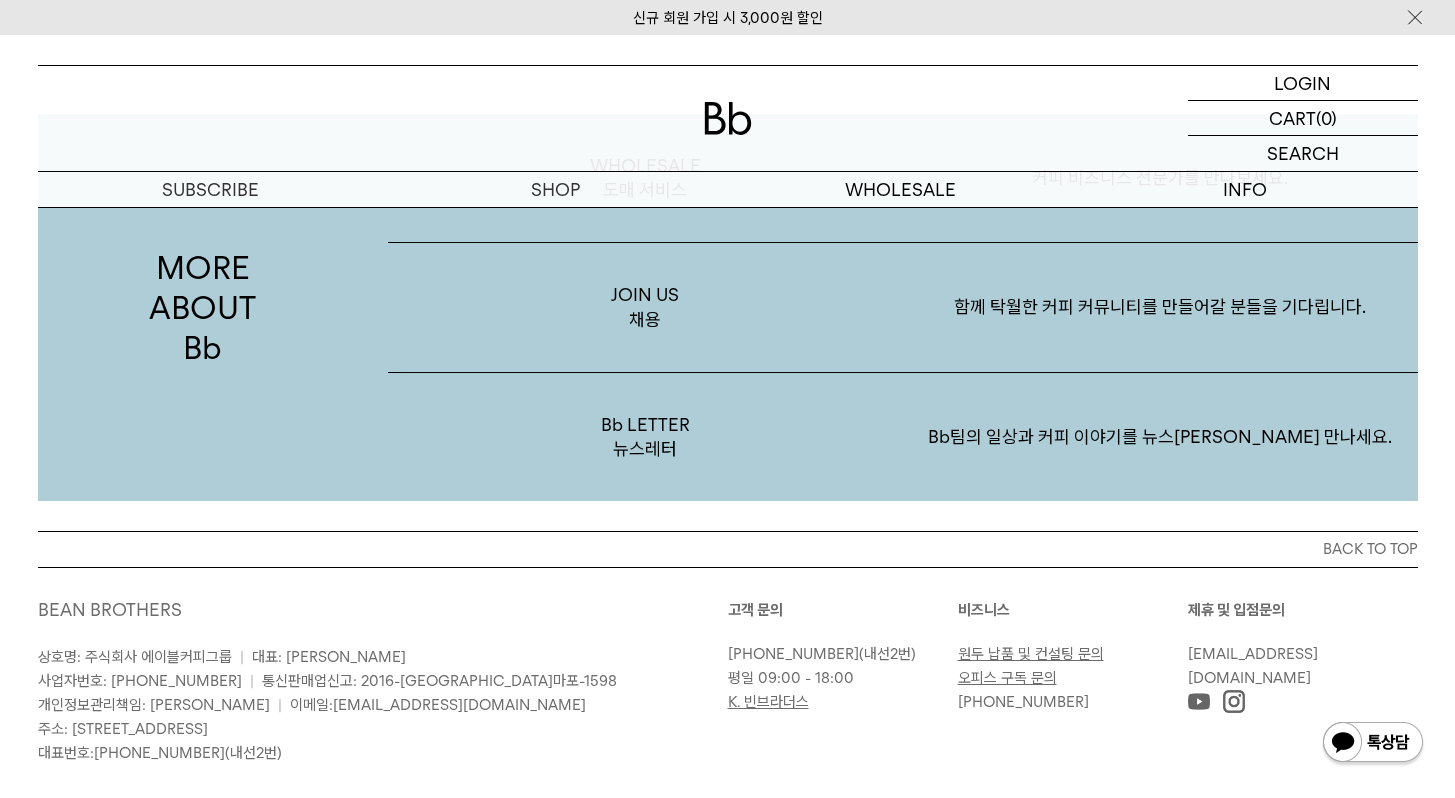 scroll, scrollTop: 3895, scrollLeft: 0, axis: vertical 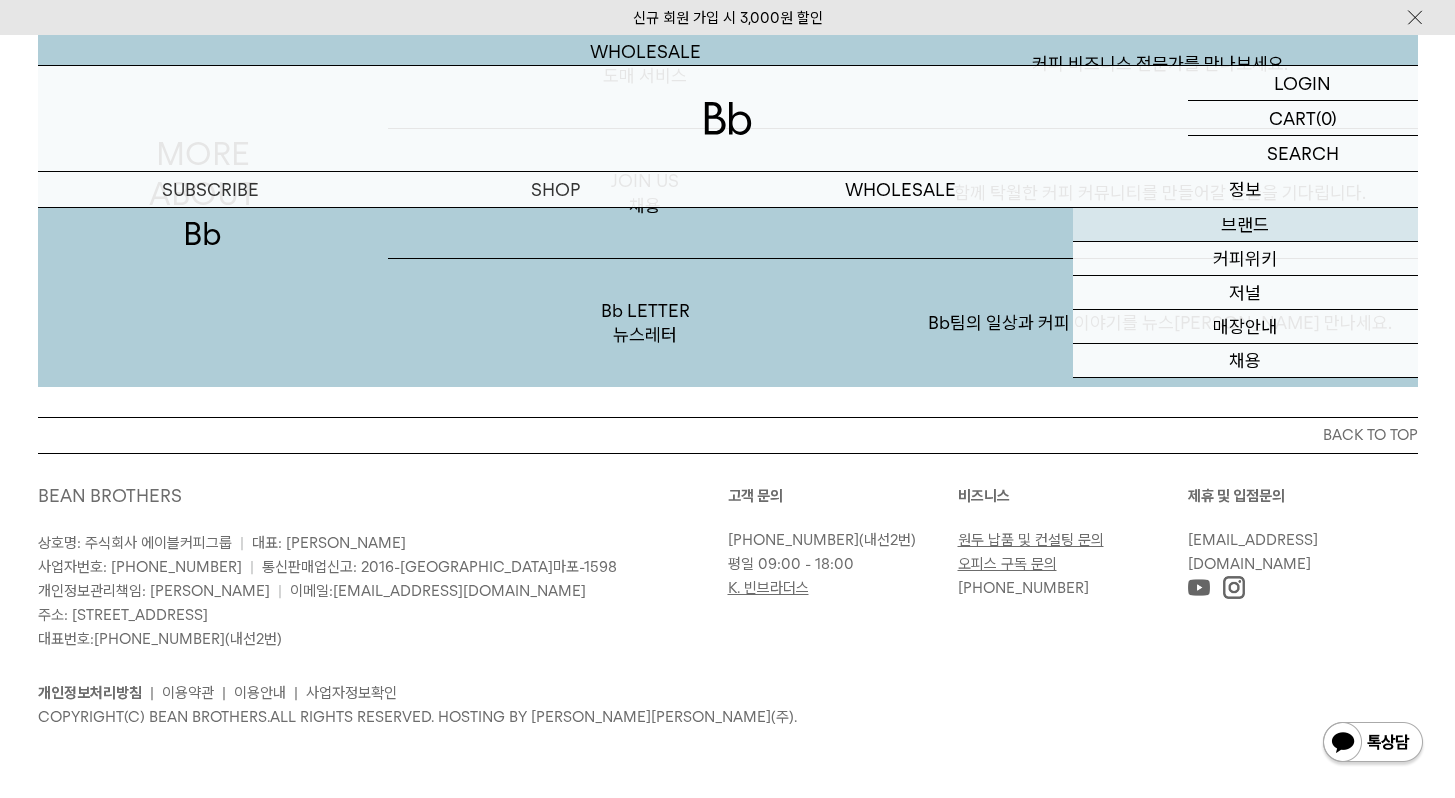 click on "브랜드" at bounding box center (1245, 225) 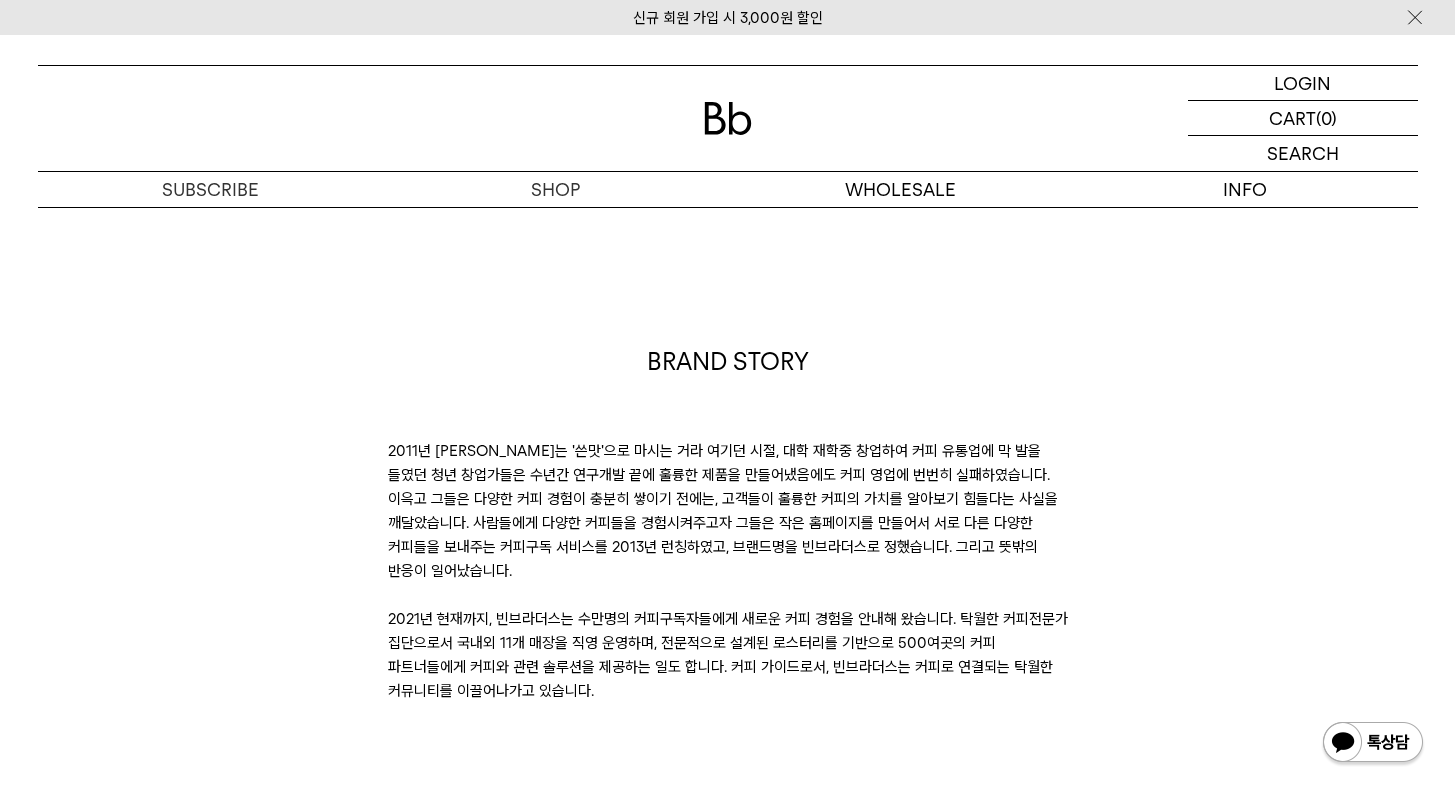 scroll, scrollTop: 0, scrollLeft: 0, axis: both 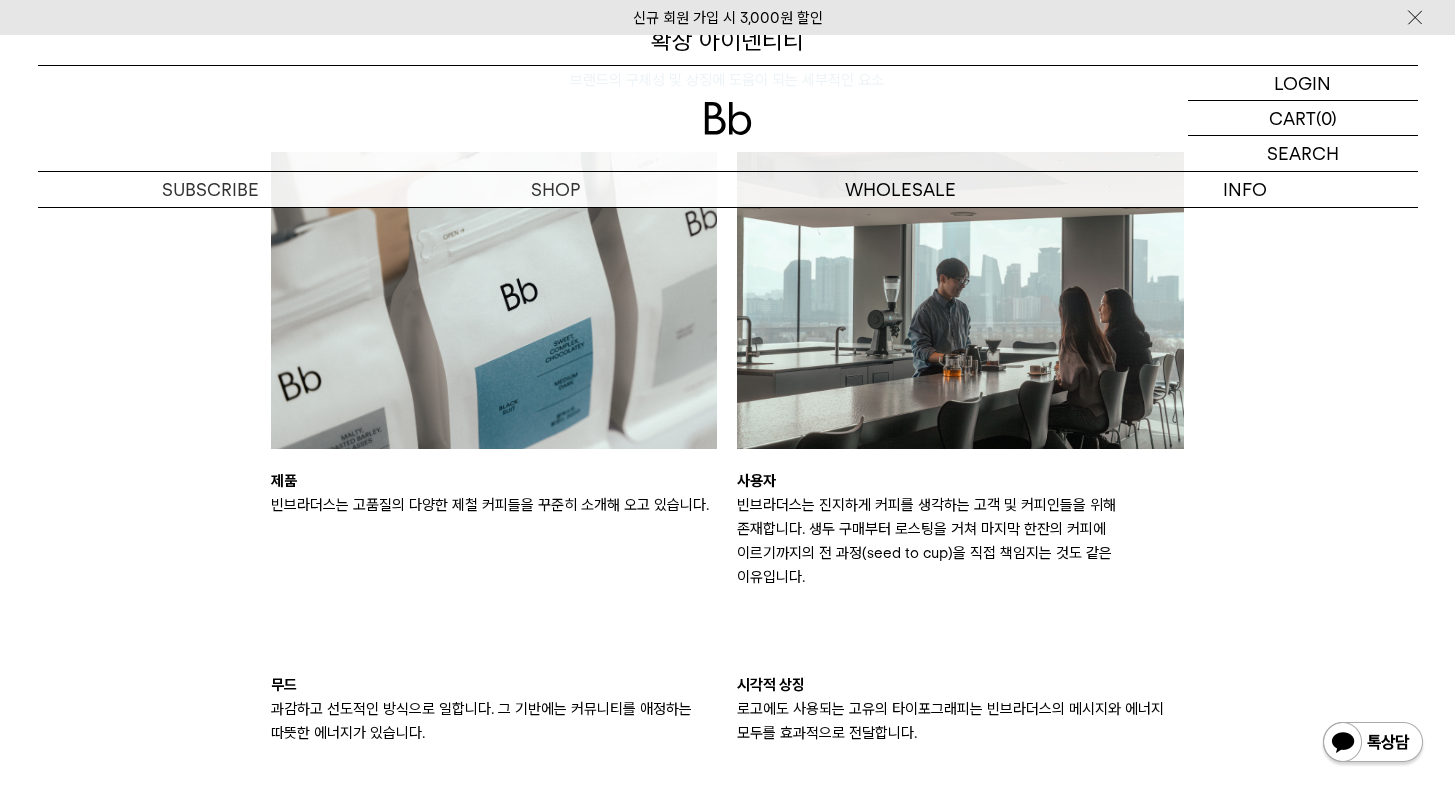 click on "확장 아이덴티티
브랜드의 구체성 및 상징에 도움이 되는 세부적인 요소
제품
빈브라더스는 고품질의 다양한 제철 커피들을 꾸준히 소개해 오고 있습니다.
사용자" at bounding box center (728, 424) 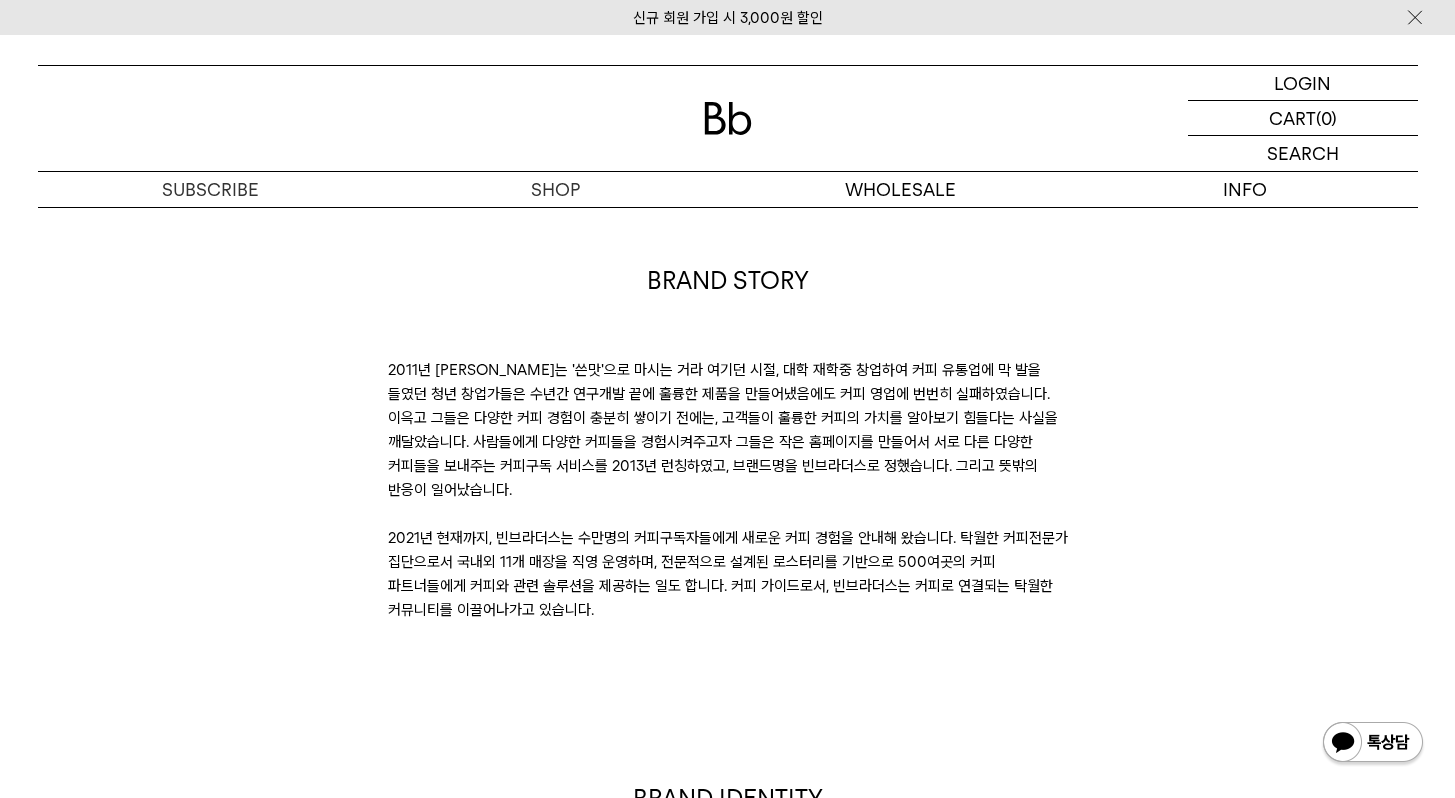 scroll, scrollTop: 0, scrollLeft: 0, axis: both 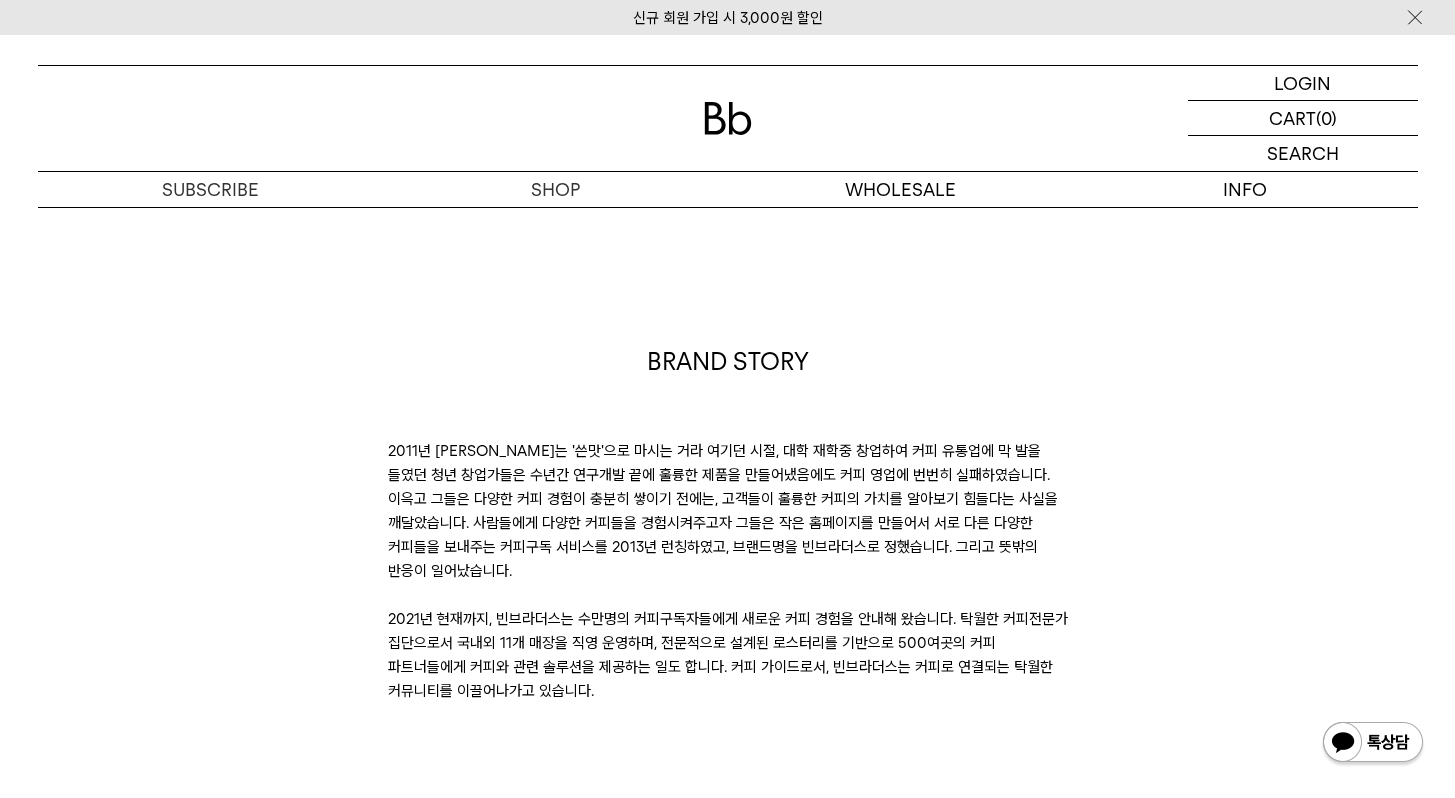 click on "BRAND STORY
2011년 커피는 '쓴맛'으로 마시는 거라 여기던 시절, 대학 재학중 창업하여 커피 유통업에 막 발을 들였던 청년 창업가들은 수년간 연구개발 끝에 훌륭한 제품을 만들어냈음에도 커피 영업에 번번히 실패하였습니다. 이윽고 그들은 다양한 커피 경험이 충분히 쌓이기 전에는, 고객들이 훌륭한 커피의 가치를 알아보기 힘들다는 사실을 깨달았습니다. 사람들에게 다양한 커피들을 경험시켜주고자 그들은 작은 홈페이지를 만들어서 서로 다른 다양한 커피들을 보내주는 커피구독 서비스를 2013년 런칭하였고, 브랜드명을 빈브라더스로 정했습니다. 그리고 뜻밖의 반응이 일어났습니다." at bounding box center (728, 2122) 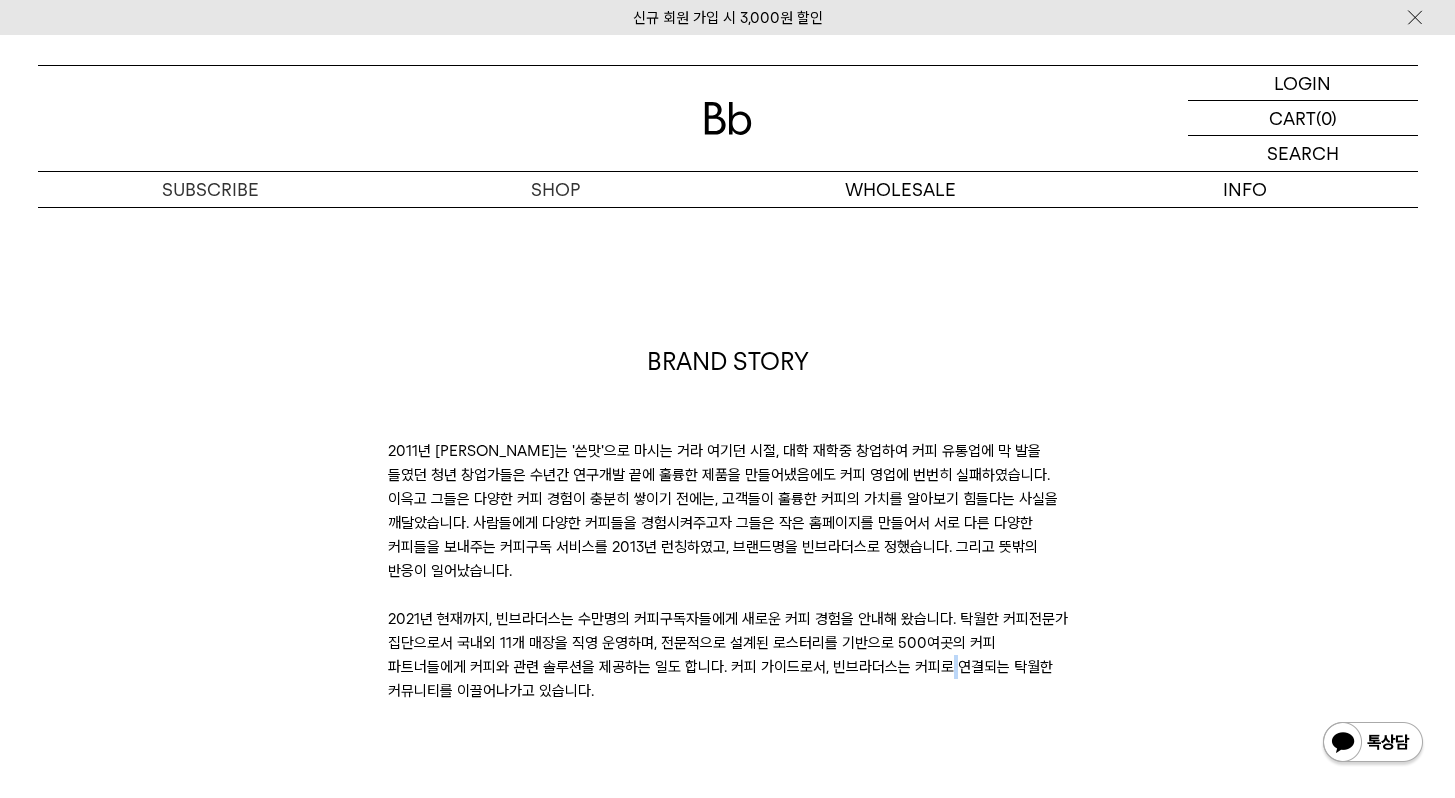 click on "2011년 커피는 '쓴맛'으로 마시는 거라 여기던 시절, 대학 재학중 창업하여 커피 유통업에 막 발을 들였던 청년 창업가들은 수년간 연구개발 끝에 훌륭한 제품을 만들어냈음에도 커피 영업에 번번히 실패하였습니다. 이윽고 그들은 다양한 커피 경험이 충분히 쌓이기 전에는, 고객들이 훌륭한 커피의 가치를 알아보기 힘들다는 사실을 깨달았습니다. 사람들에게 다양한 커피들을 경험시켜주고자 그들은 작은 홈페이지를 만들어서 서로 다른 다양한 커피들을 보내주는 커피구독 서비스를 2013년 런칭하였고, 브랜드명을 빈브라더스로 정했습니다. 그리고 뜻밖의 반응이 일어났습니다." at bounding box center (728, 571) 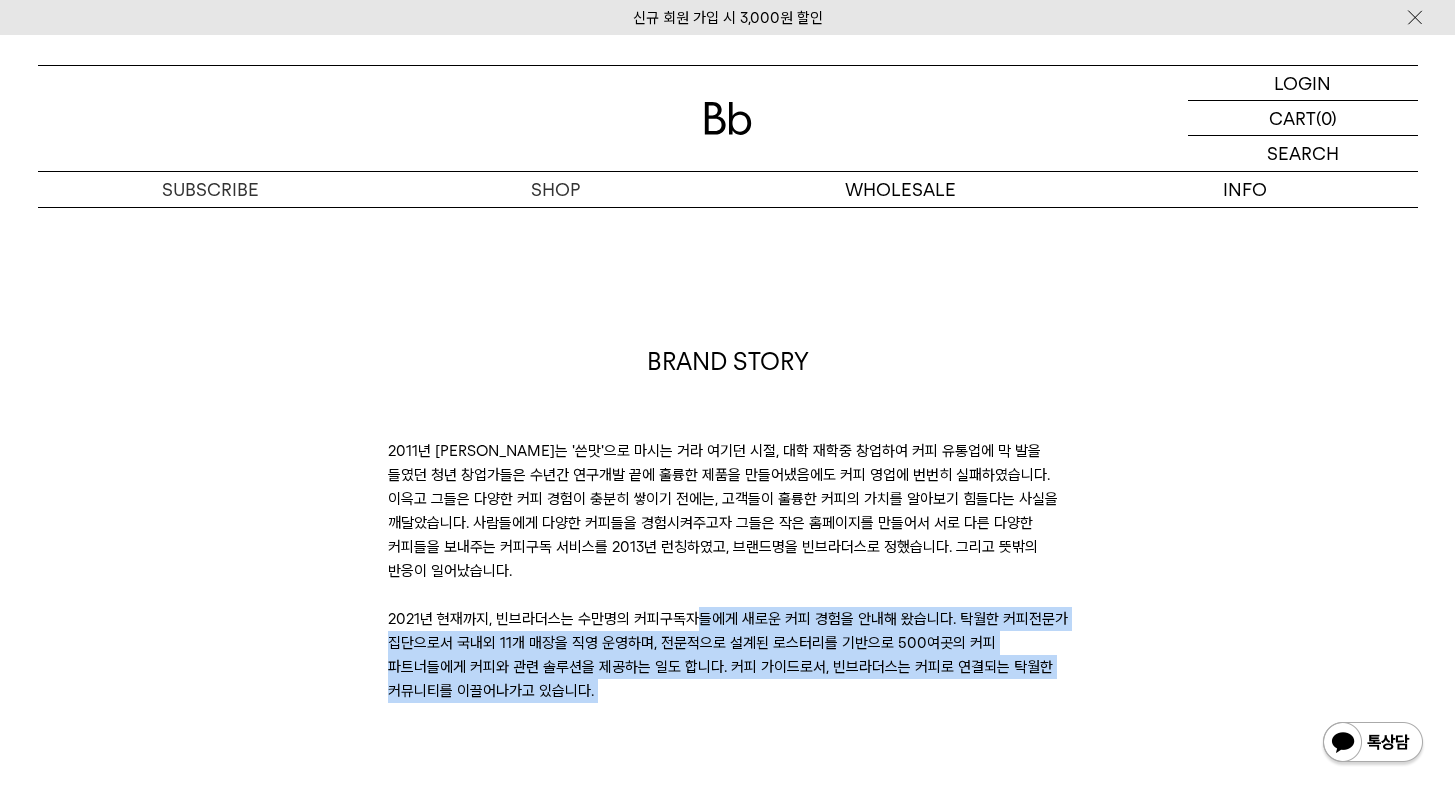 click on "2011년 커피는 '쓴맛'으로 마시는 거라 여기던 시절, 대학 재학중 창업하여 커피 유통업에 막 발을 들였던 청년 창업가들은 수년간 연구개발 끝에 훌륭한 제품을 만들어냈음에도 커피 영업에 번번히 실패하였습니다. 이윽고 그들은 다양한 커피 경험이 충분히 쌓이기 전에는, 고객들이 훌륭한 커피의 가치를 알아보기 힘들다는 사실을 깨달았습니다. 사람들에게 다양한 커피들을 경험시켜주고자 그들은 작은 홈페이지를 만들어서 서로 다른 다양한 커피들을 보내주는 커피구독 서비스를 2013년 런칭하였고, 브랜드명을 빈브라더스로 정했습니다. 그리고 뜻밖의 반응이 일어났습니다." at bounding box center [728, 571] 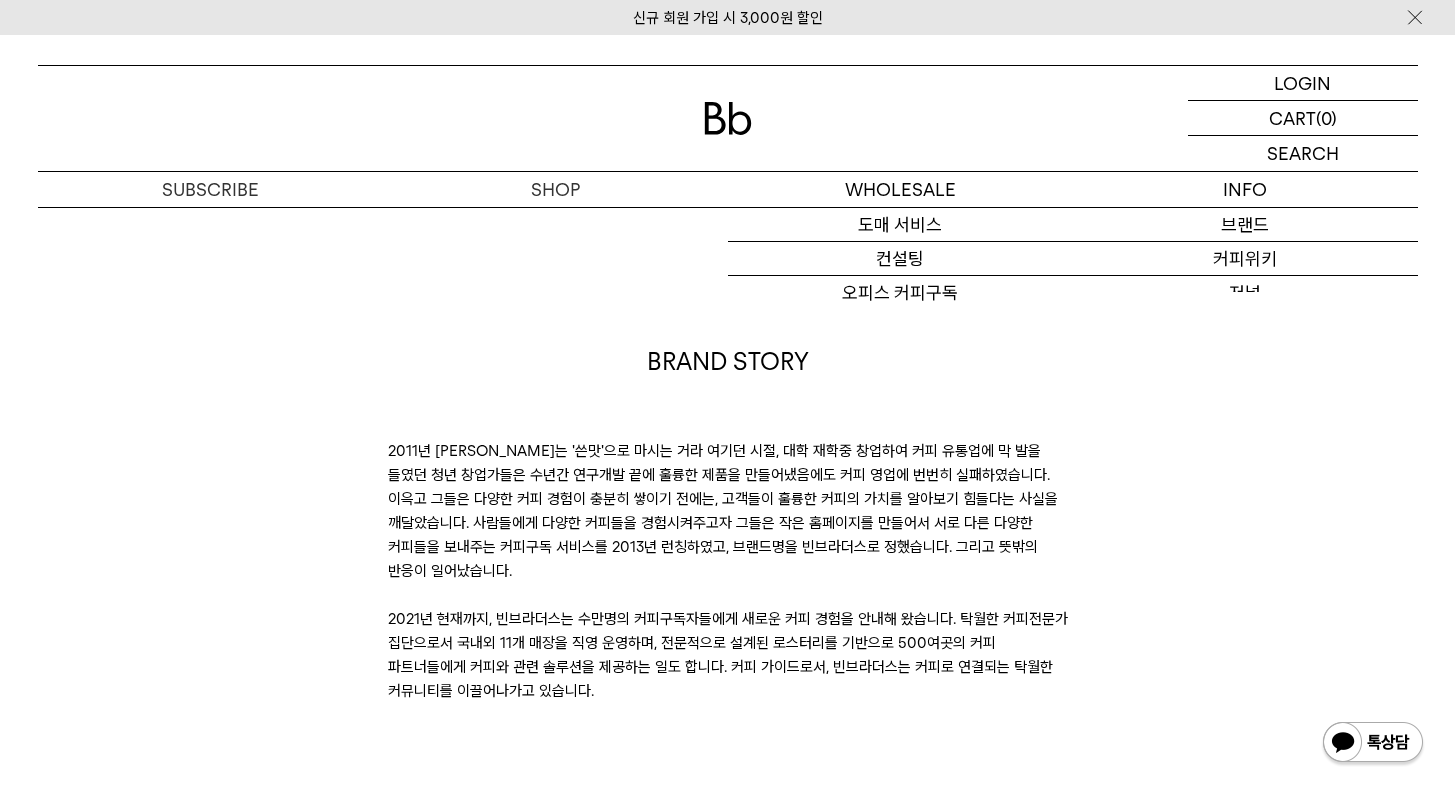 scroll, scrollTop: 0, scrollLeft: 0, axis: both 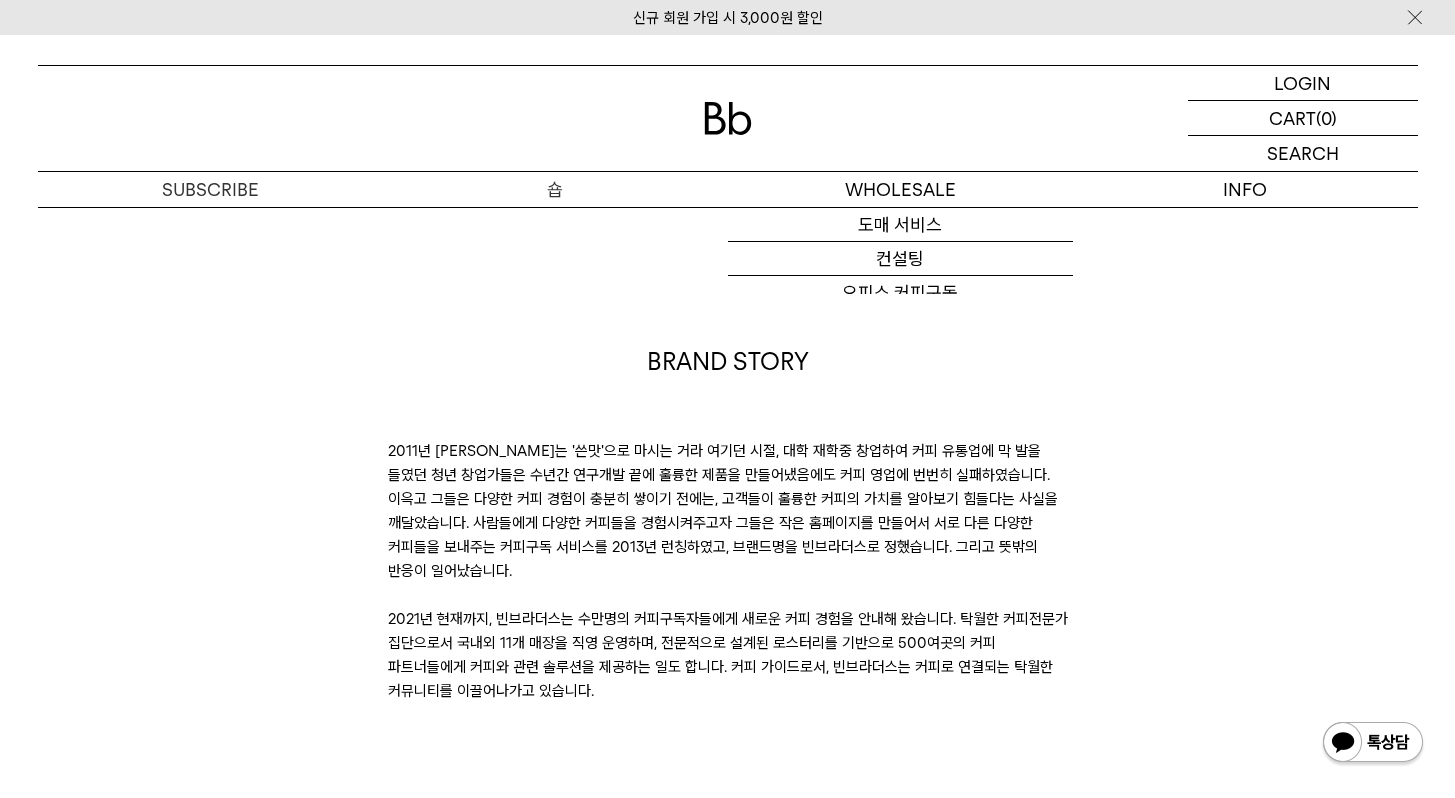 click on "숍" at bounding box center [555, 189] 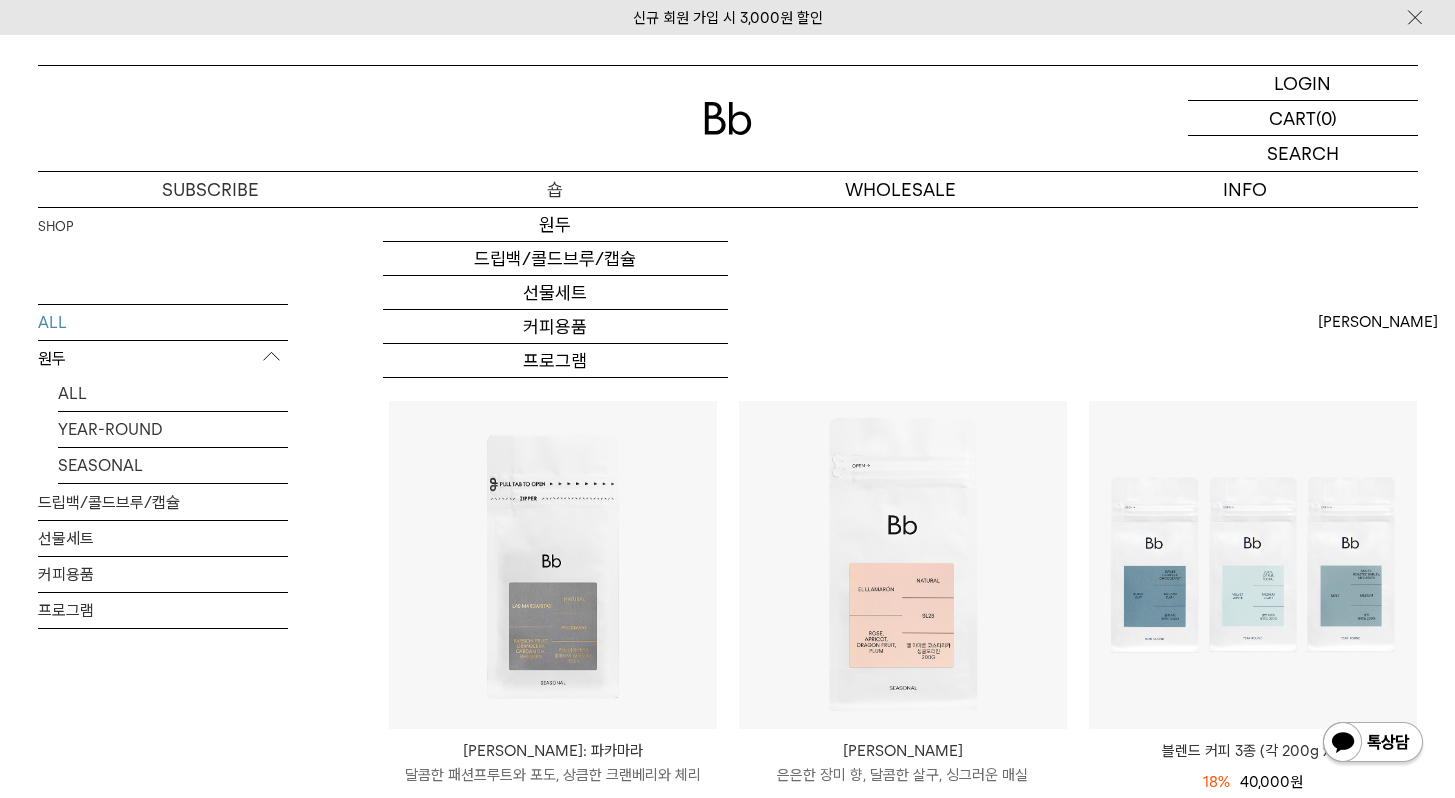 scroll, scrollTop: 3, scrollLeft: 0, axis: vertical 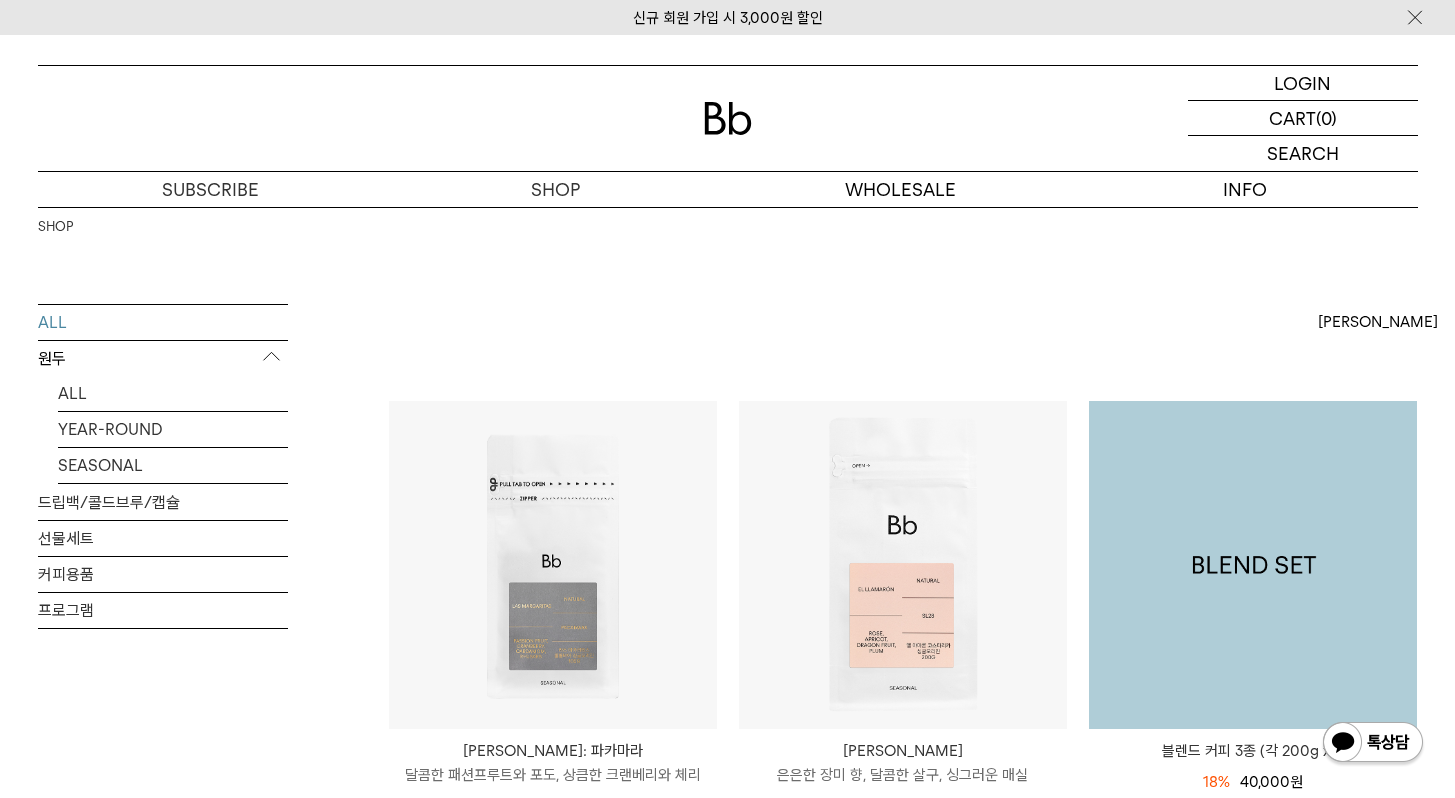 click at bounding box center [1253, 565] 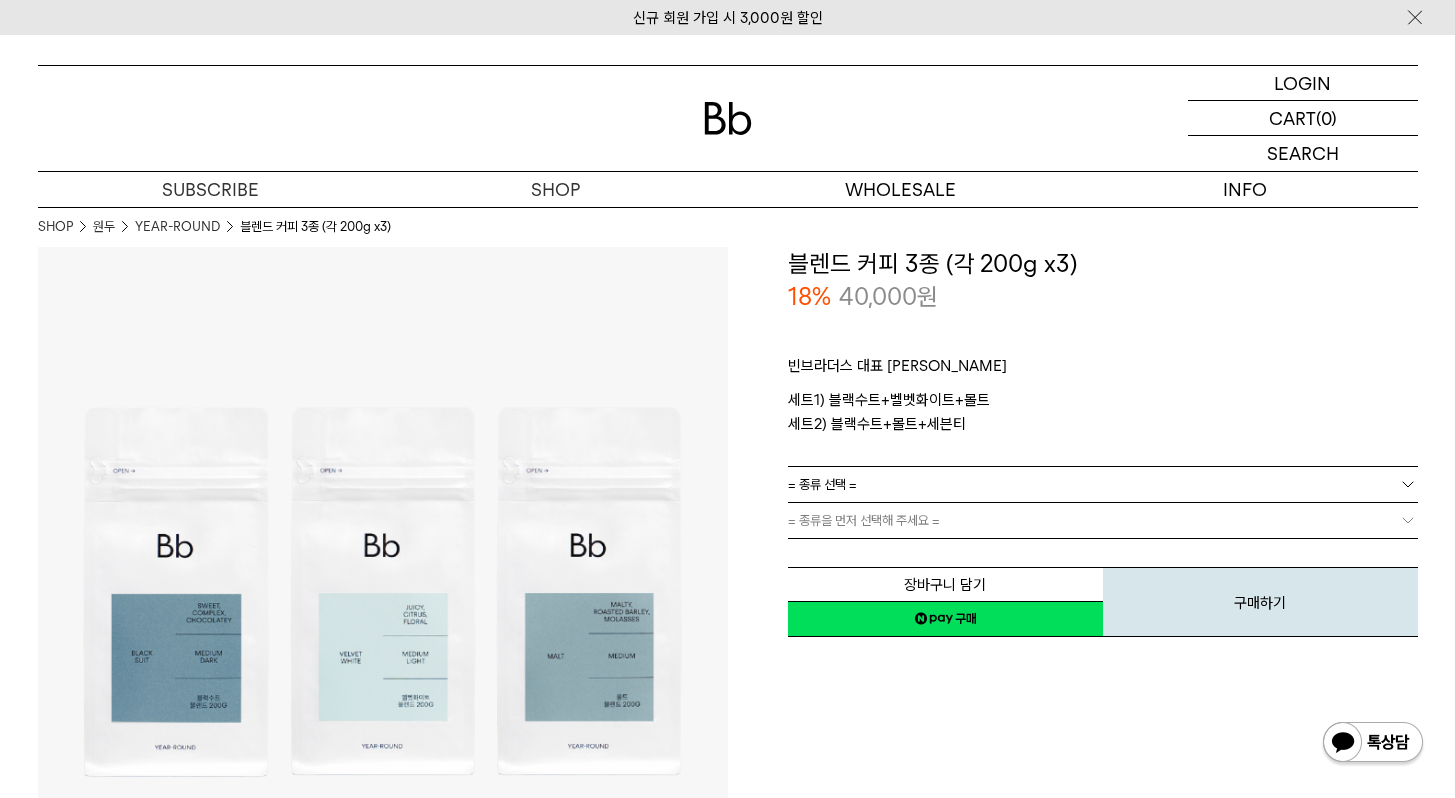 scroll, scrollTop: 0, scrollLeft: 0, axis: both 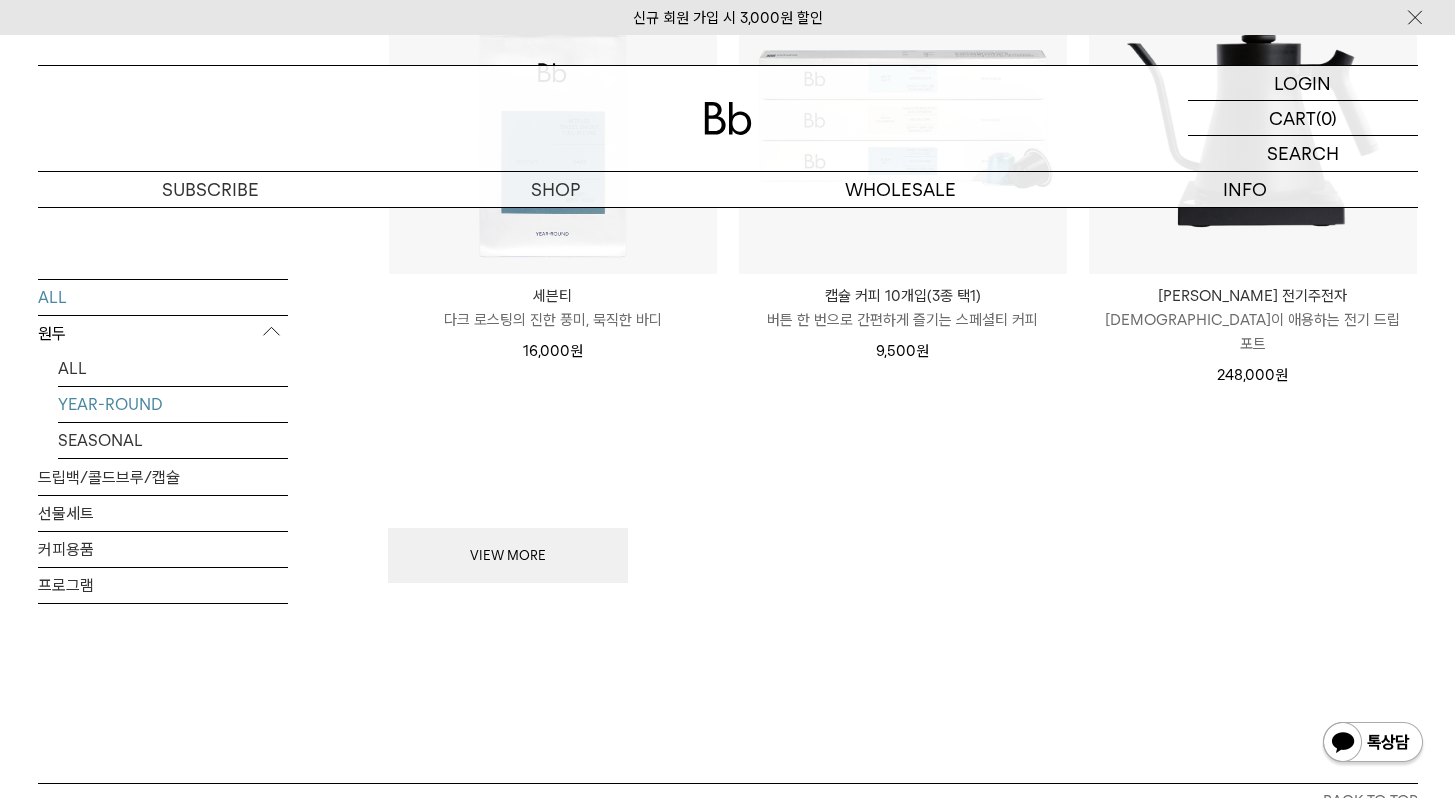click on "YEAR-ROUND" at bounding box center [173, 403] 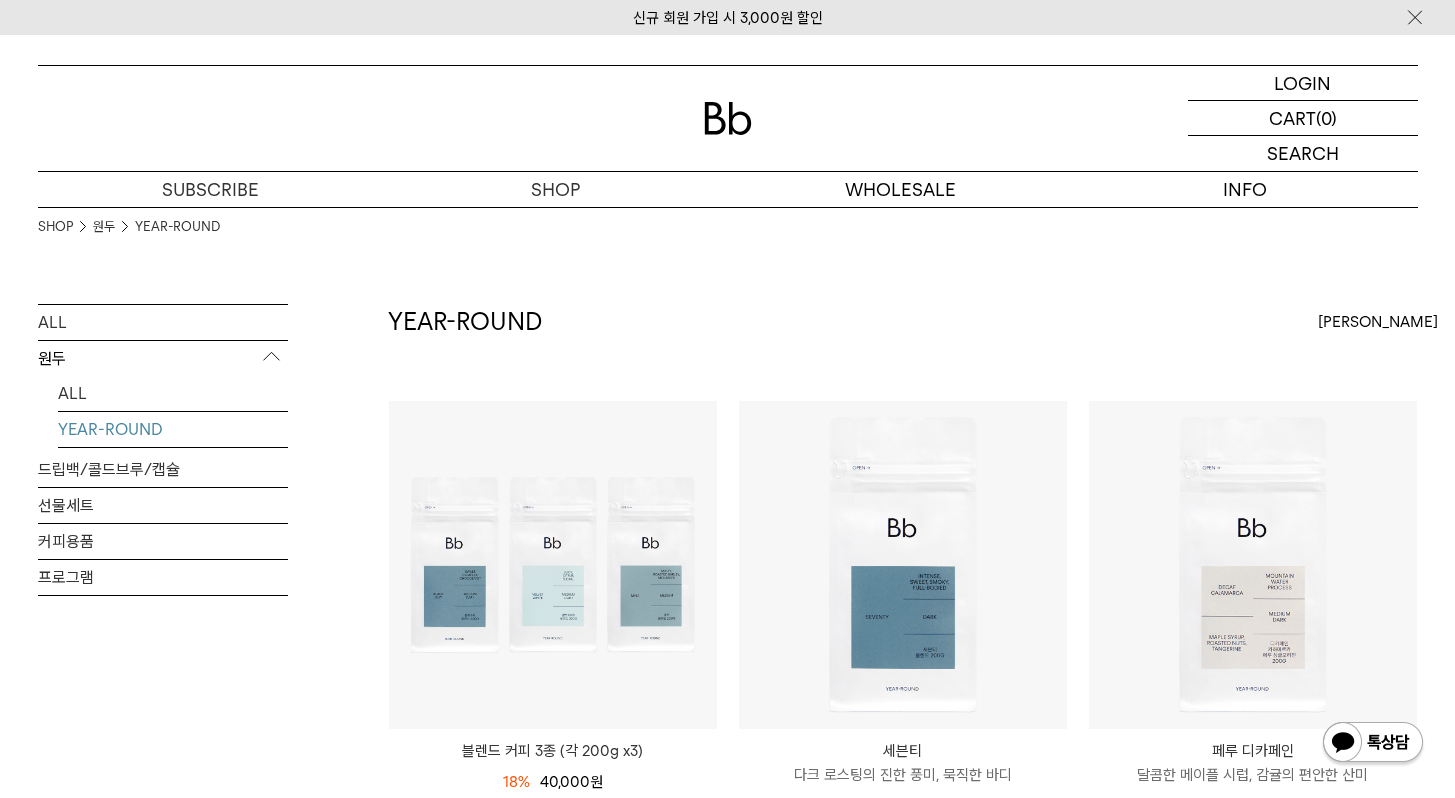 scroll, scrollTop: 0, scrollLeft: 0, axis: both 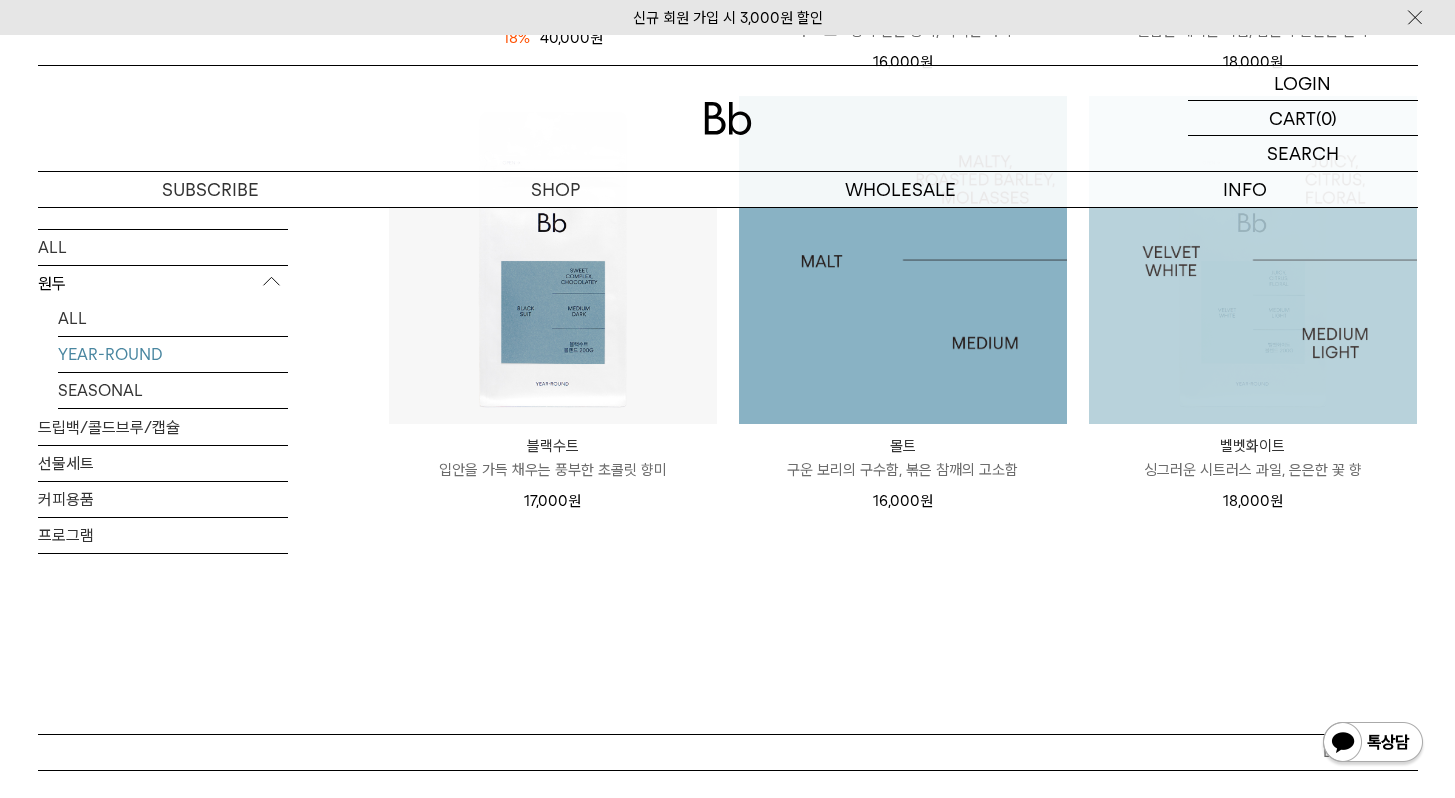 click at bounding box center [1253, 260] 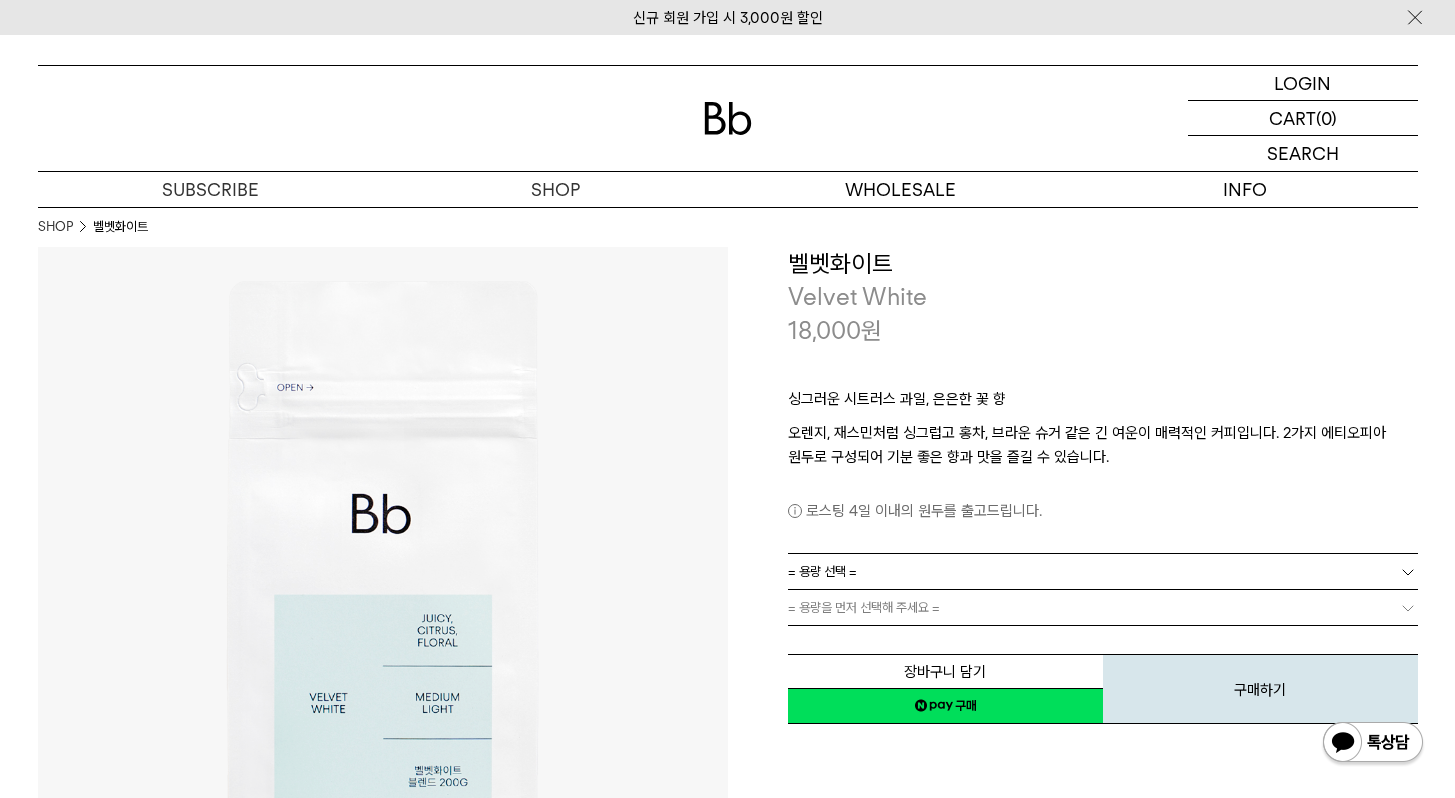 scroll, scrollTop: 0, scrollLeft: 0, axis: both 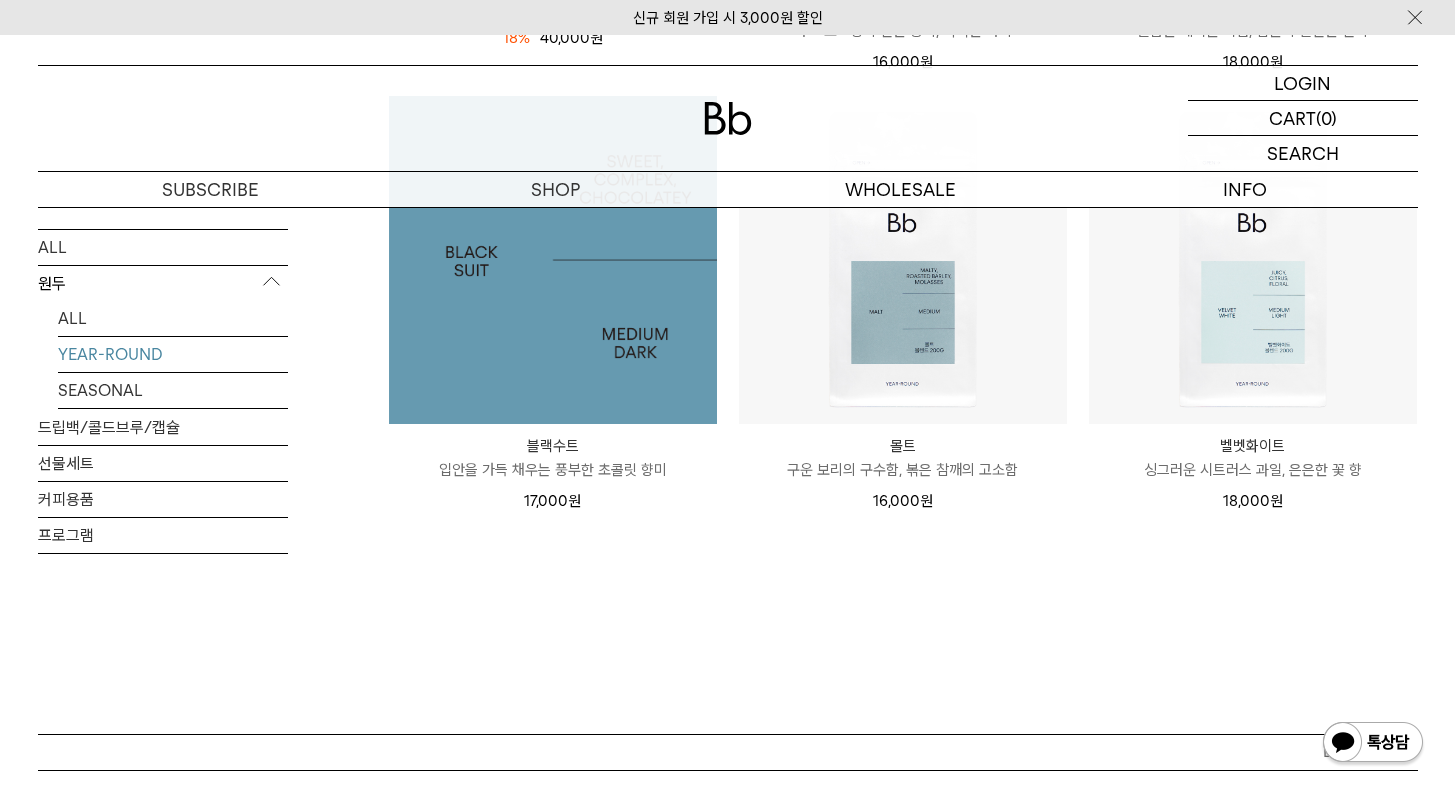 click at bounding box center (553, 260) 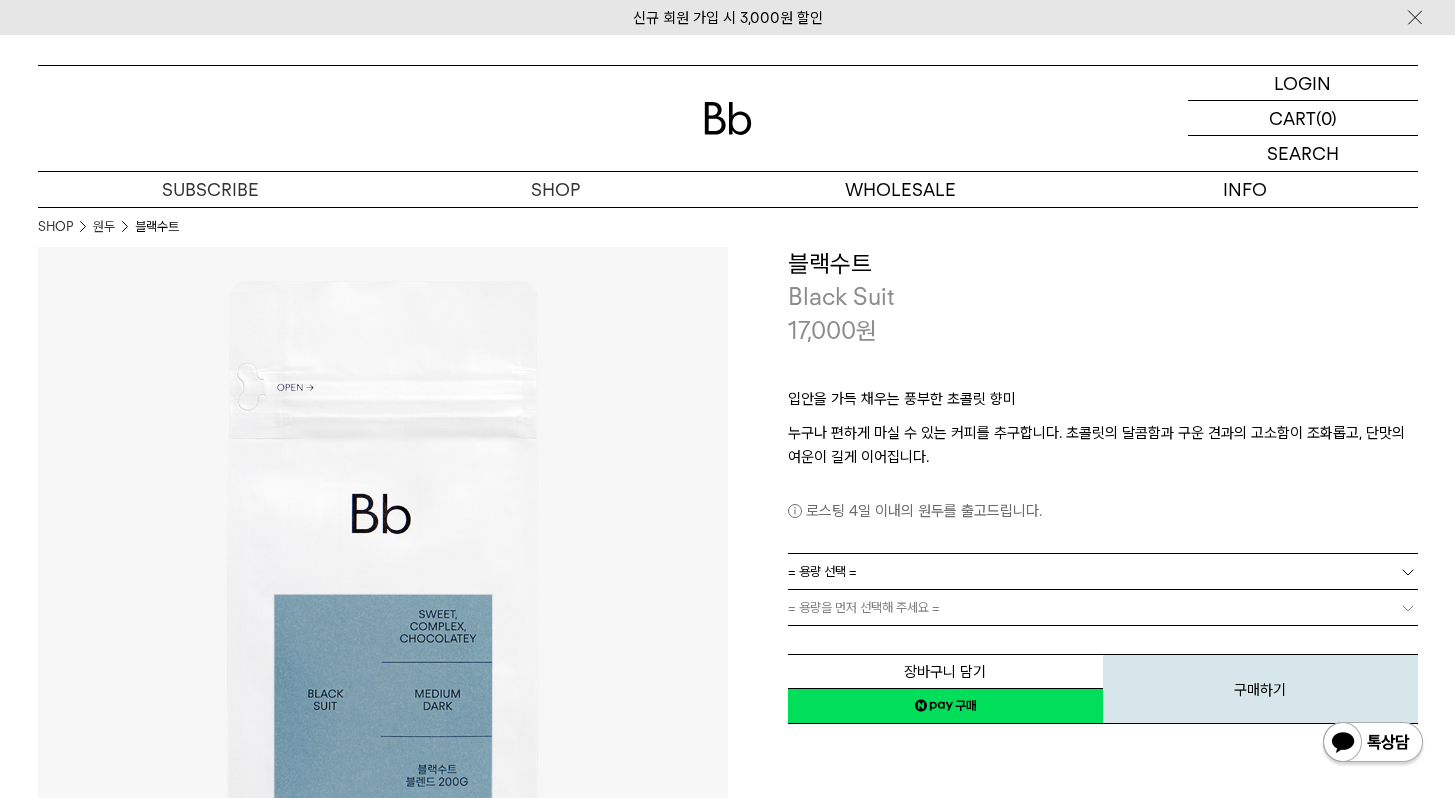 scroll, scrollTop: 65, scrollLeft: 0, axis: vertical 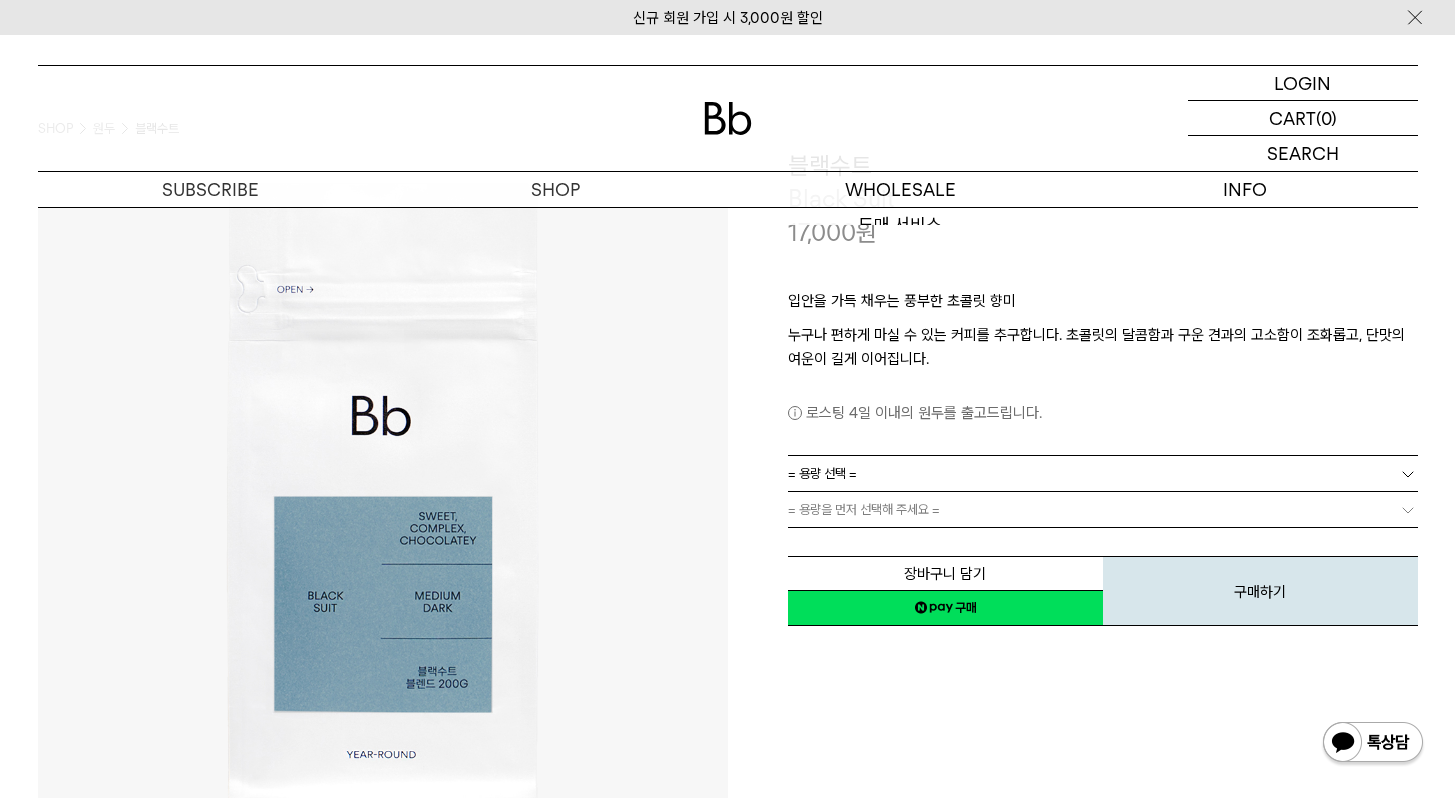 click on "누구나 편하게 마실 수 있는 커피를 추구합니다. 초콜릿의 달콤함과 구운 견과의 고소함이 조화롭고, 단맛의 여운이 길게 이어집니다." at bounding box center [1103, 347] 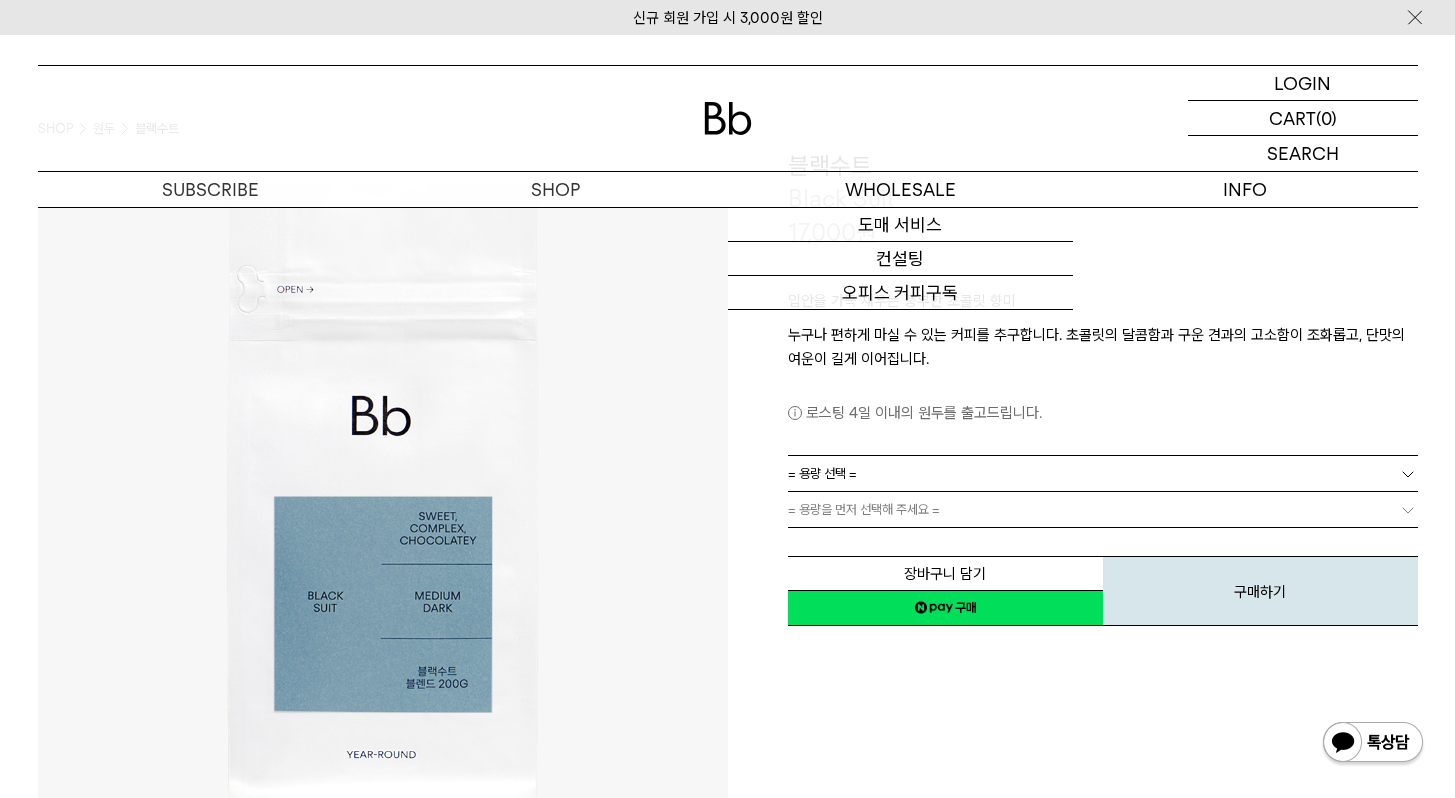 click on "누구나 편하게 마실 수 있는 커피를 추구합니다. 초콜릿의 달콤함과 구운 견과의 고소함이 조화롭고, 단맛의 여운이 길게 이어집니다." at bounding box center (1103, 347) 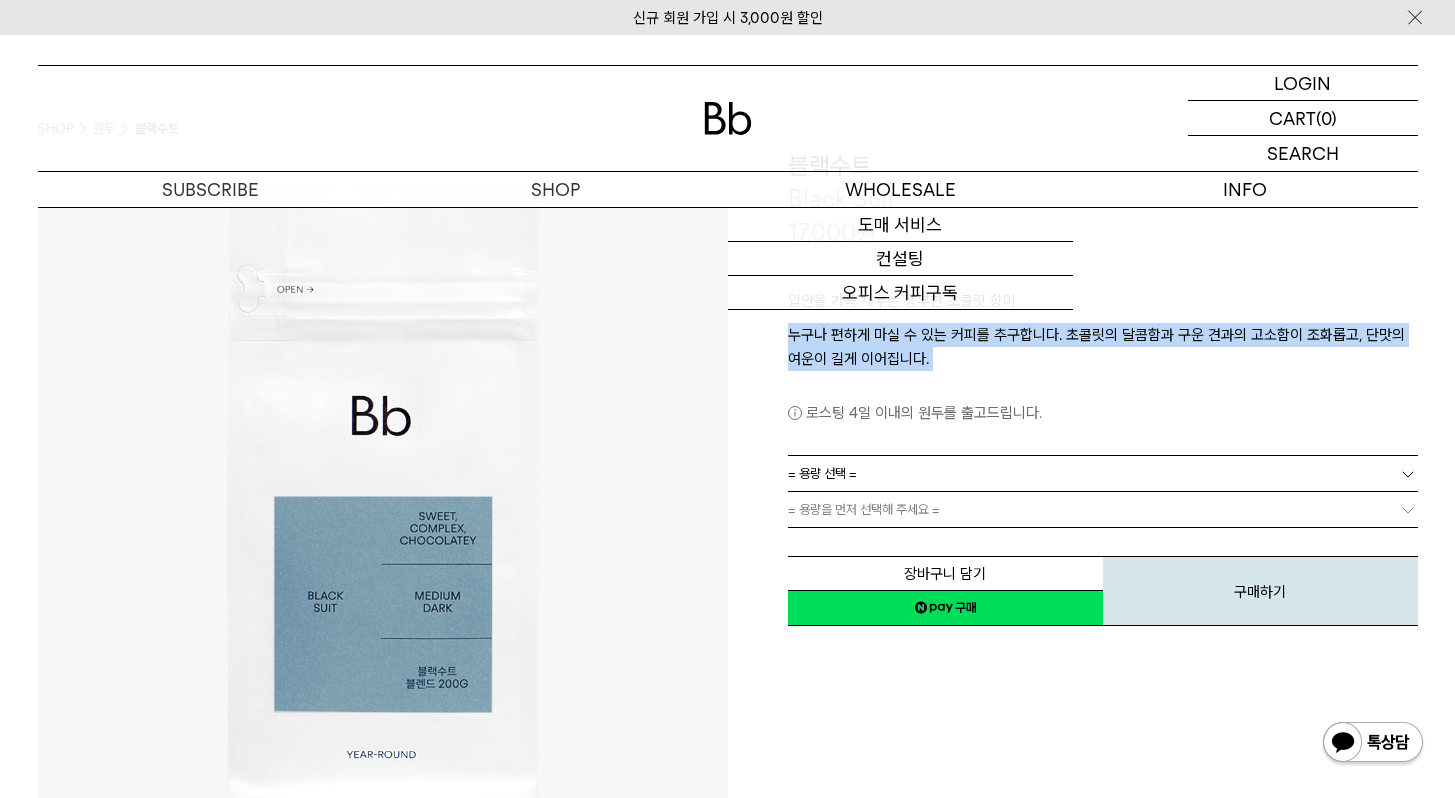 click on "누구나 편하게 마실 수 있는 커피를 추구합니다. 초콜릿의 달콤함과 구운 견과의 고소함이 조화롭고, 단맛의 여운이 길게 이어집니다." at bounding box center [1103, 347] 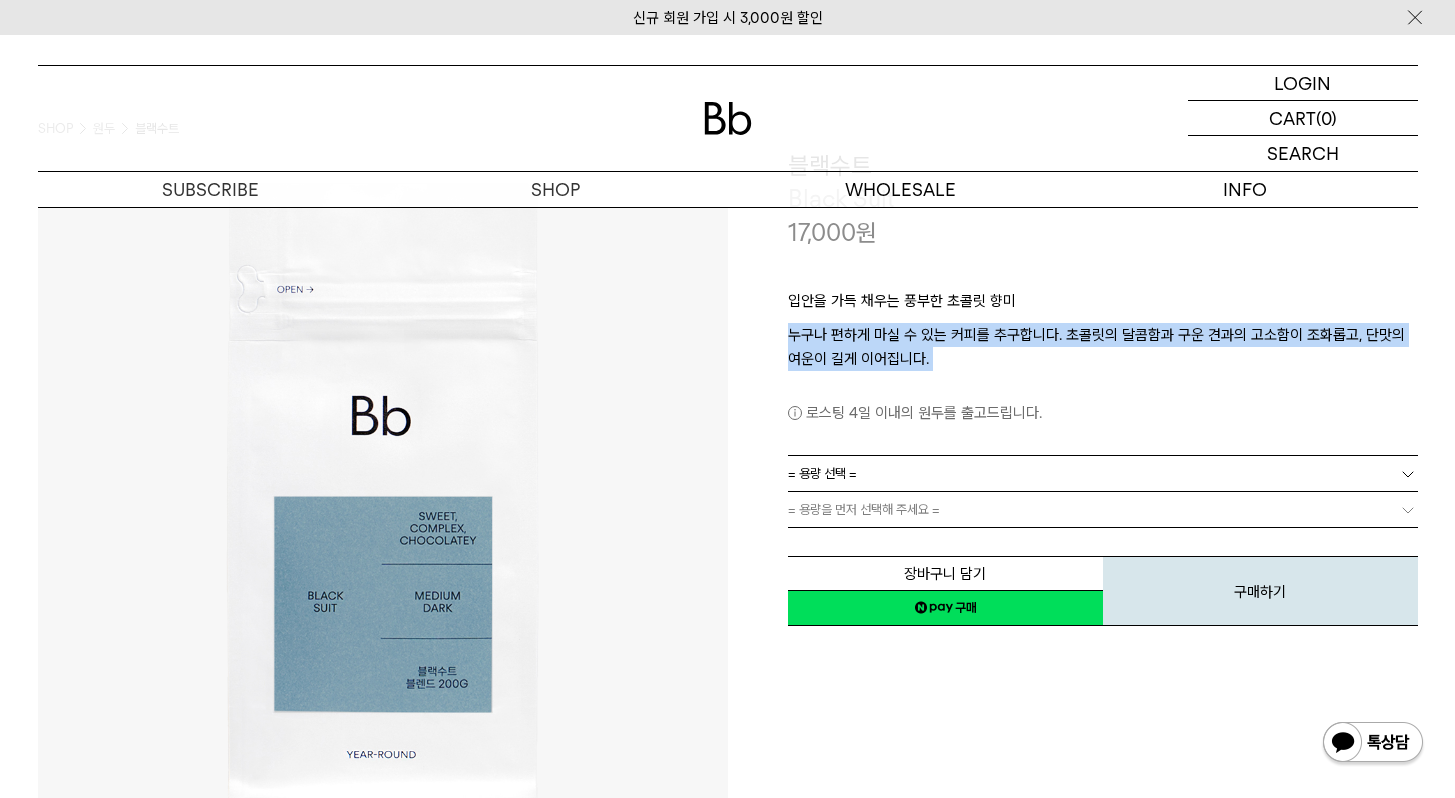 copy on "누구나 편하게 마실 수 있는 커피를 추구합니다. 초콜릿의 달콤함과 구운 견과의 고소함이 조화롭고, 단맛의 여운이 길게 이어집니다.
로스팅 일자 안내" 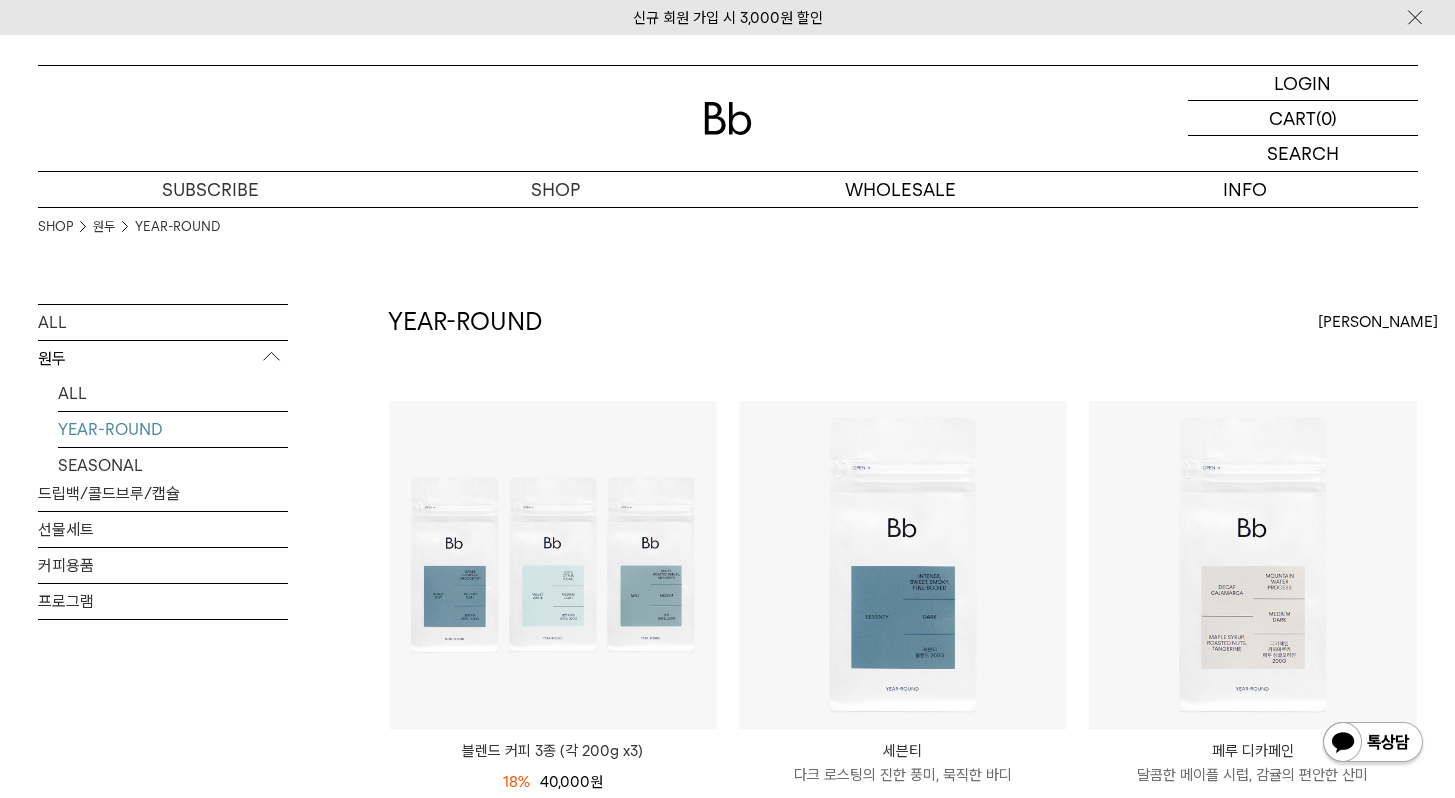 scroll, scrollTop: 744, scrollLeft: 0, axis: vertical 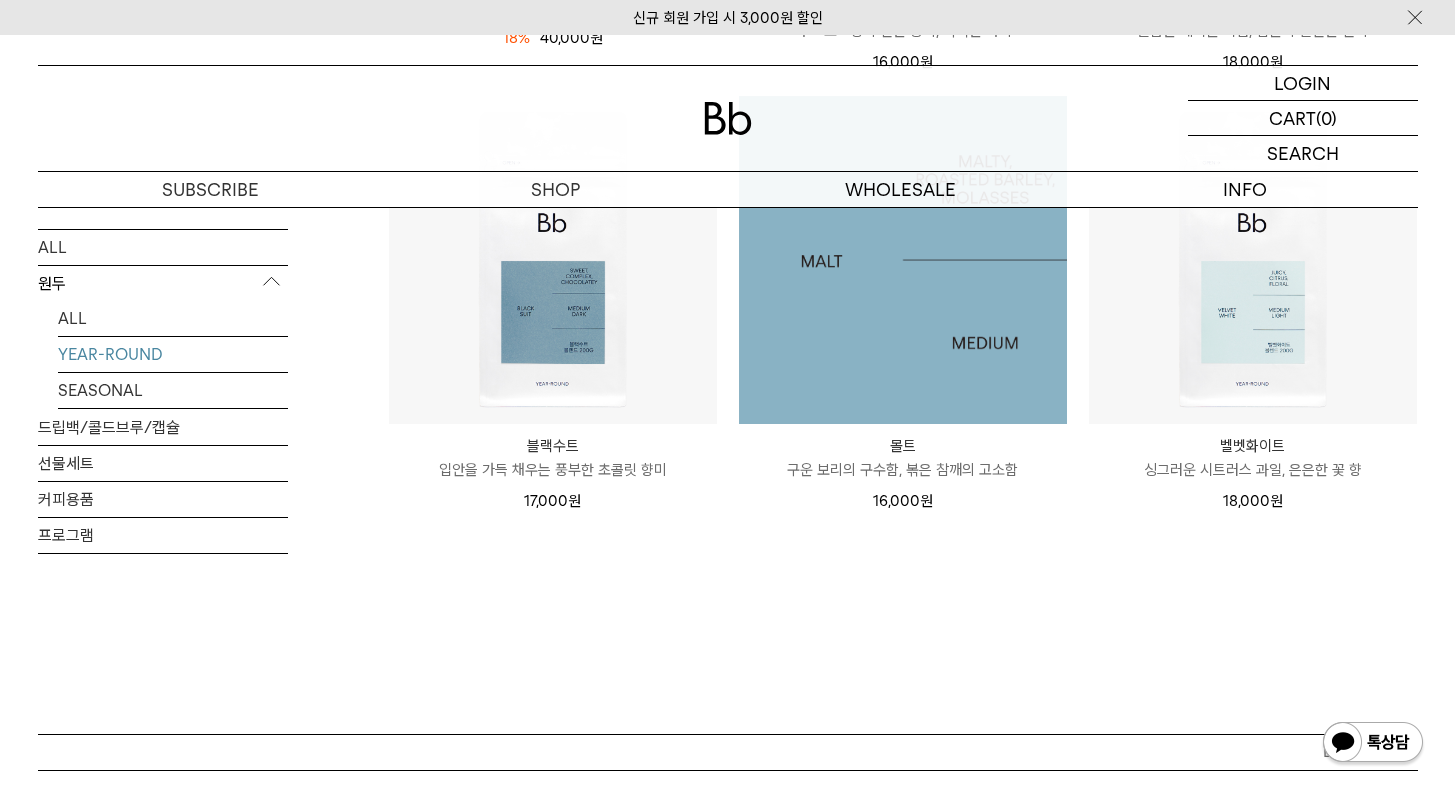 click at bounding box center (903, 260) 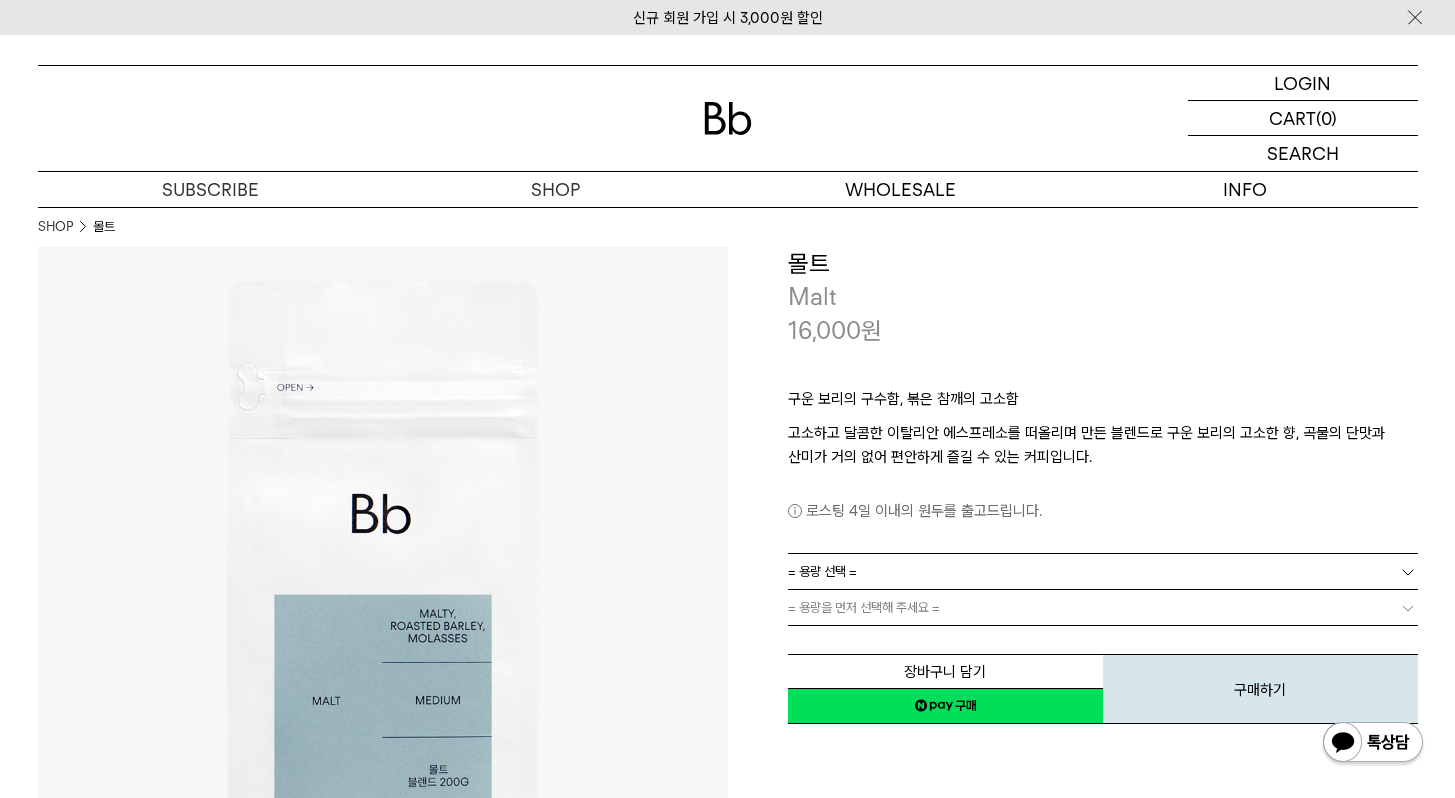 scroll, scrollTop: 0, scrollLeft: 0, axis: both 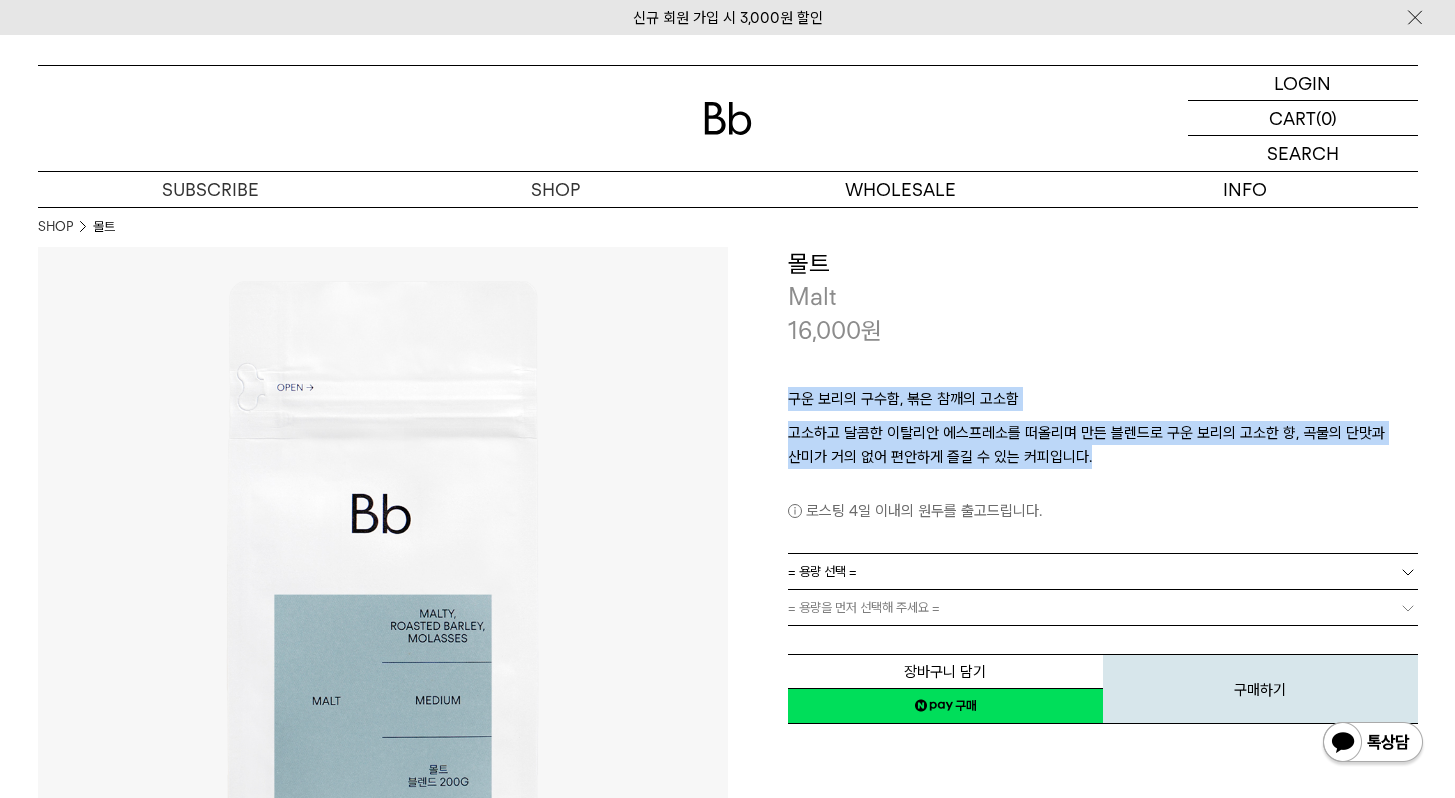 drag, startPoint x: 1118, startPoint y: 445, endPoint x: 759, endPoint y: 399, distance: 361.9351 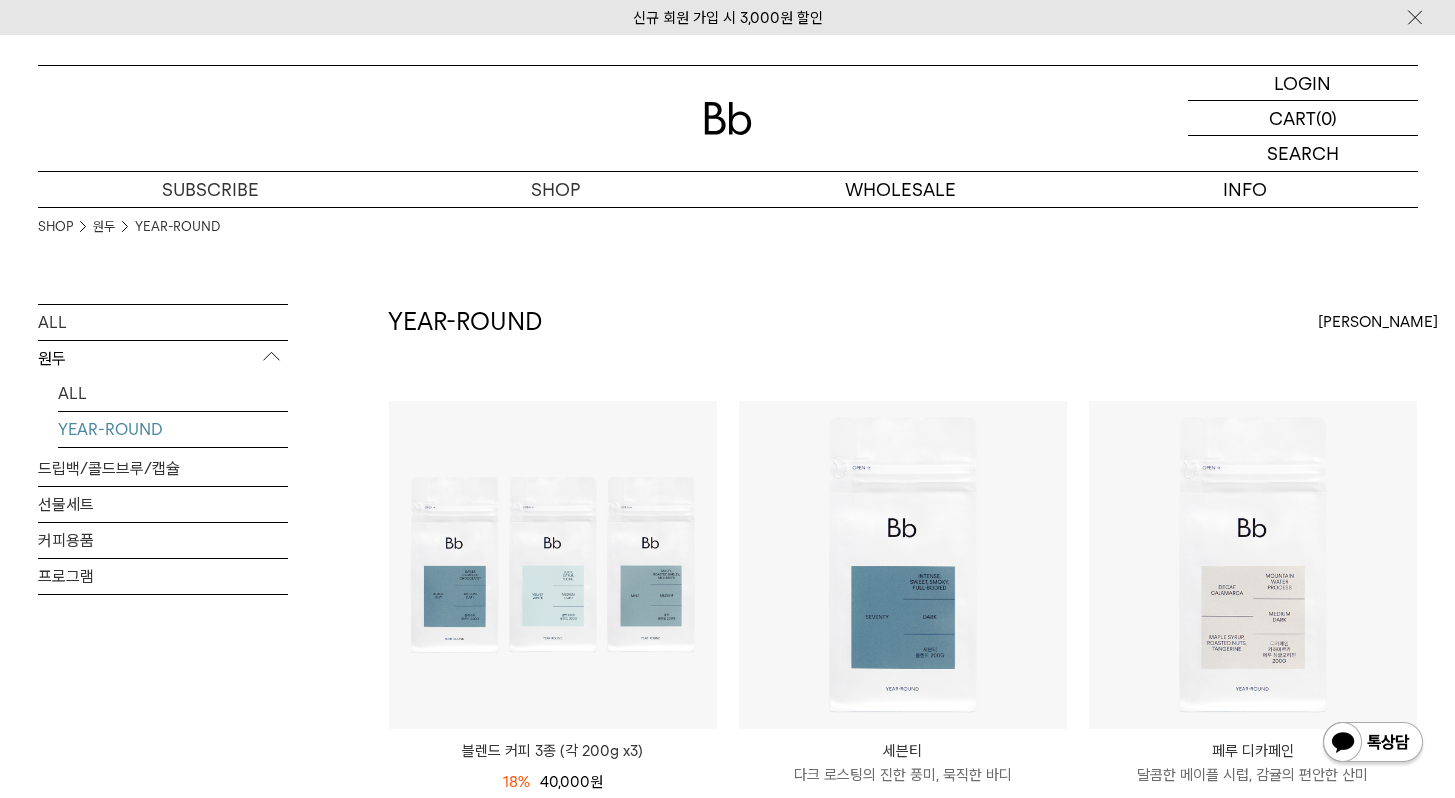 scroll, scrollTop: 744, scrollLeft: 0, axis: vertical 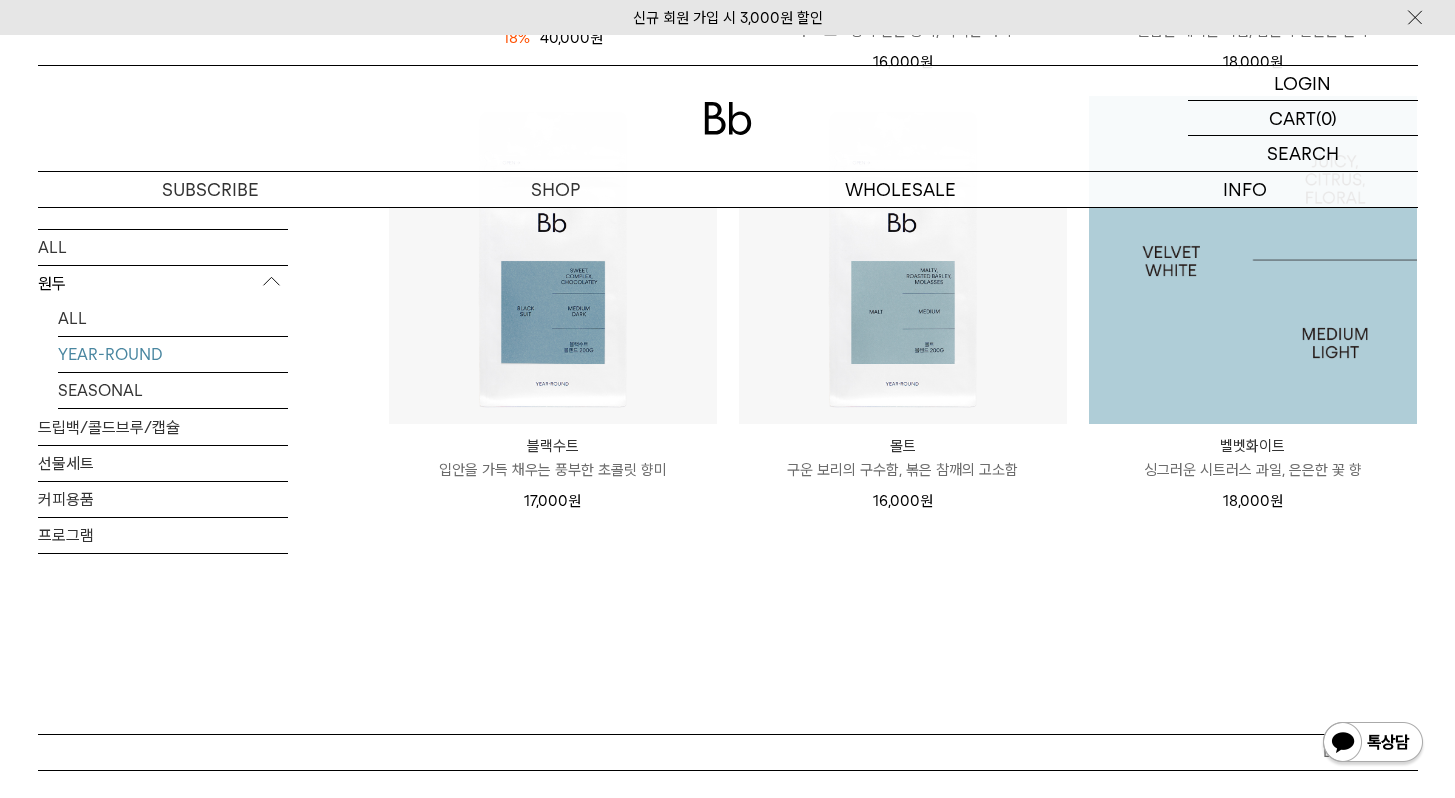 click at bounding box center (1253, 260) 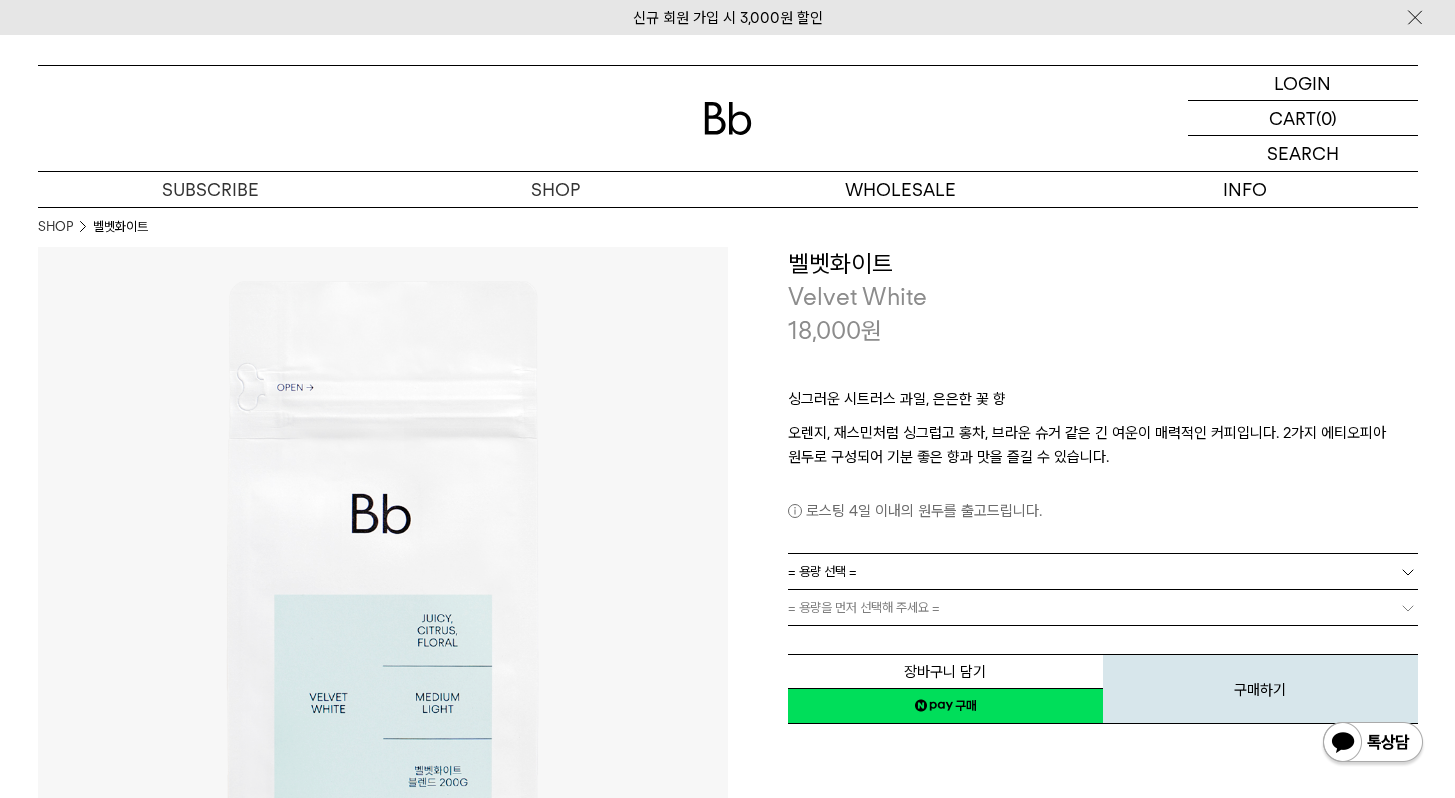 scroll, scrollTop: 0, scrollLeft: 0, axis: both 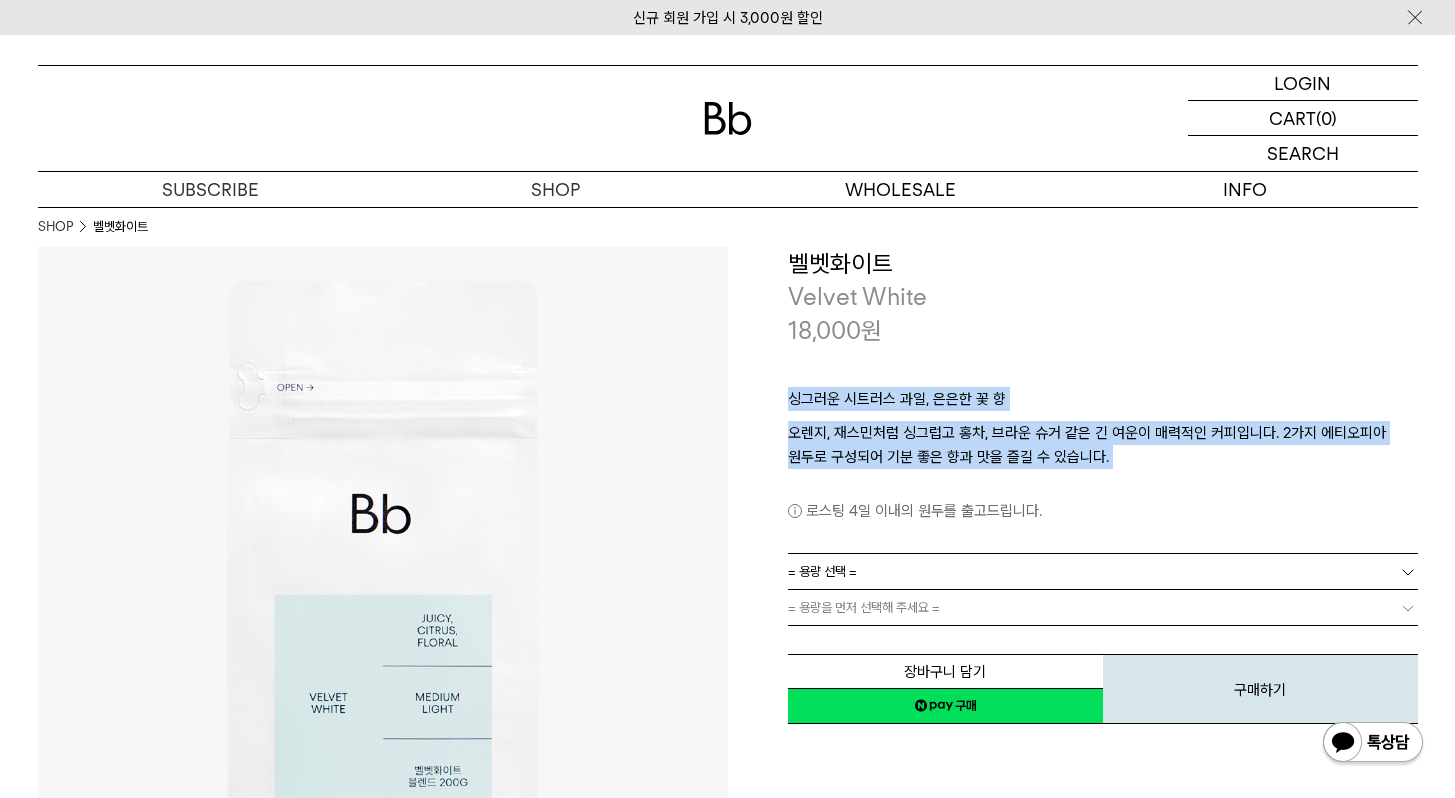 drag, startPoint x: 1057, startPoint y: 447, endPoint x: 786, endPoint y: 381, distance: 278.92114 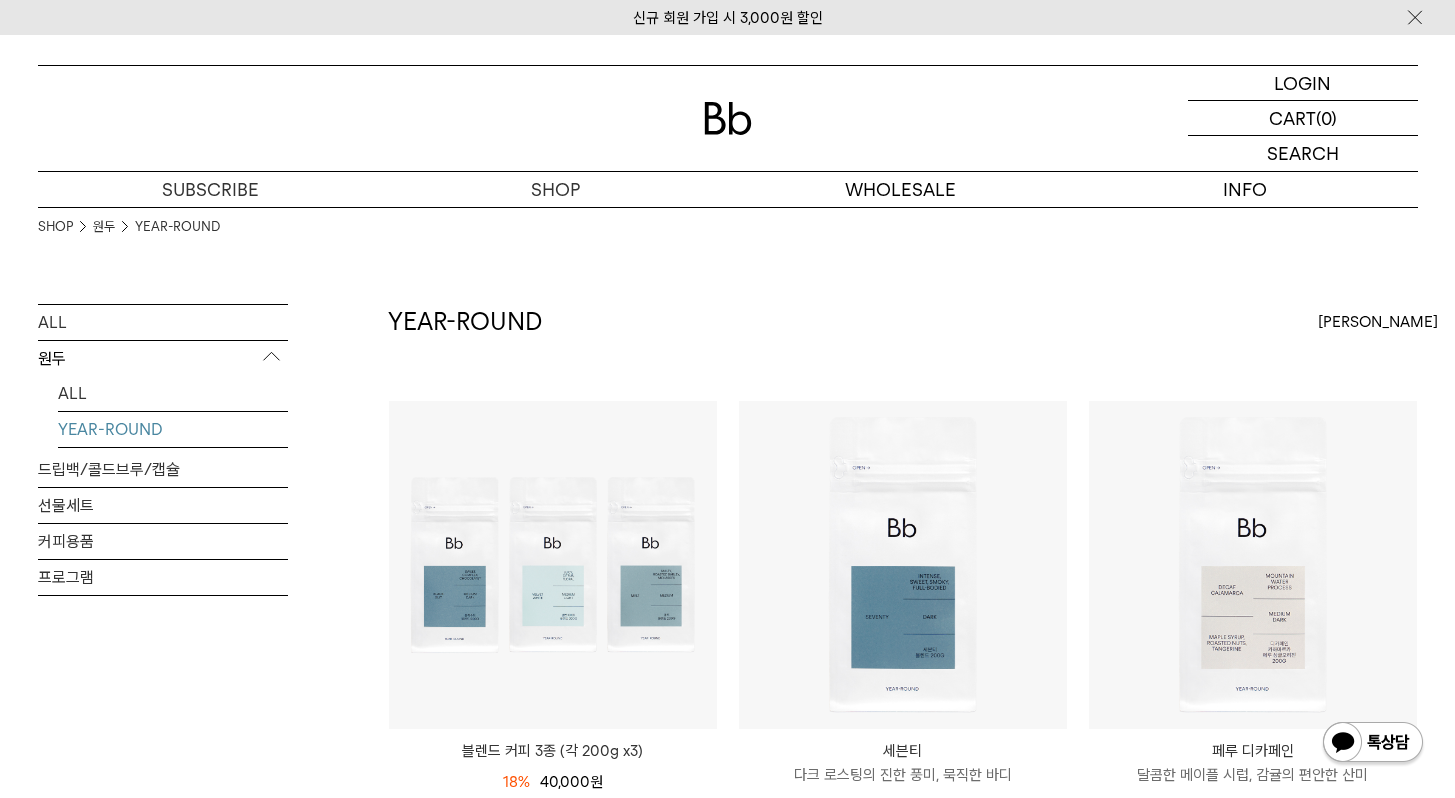 scroll, scrollTop: 744, scrollLeft: 0, axis: vertical 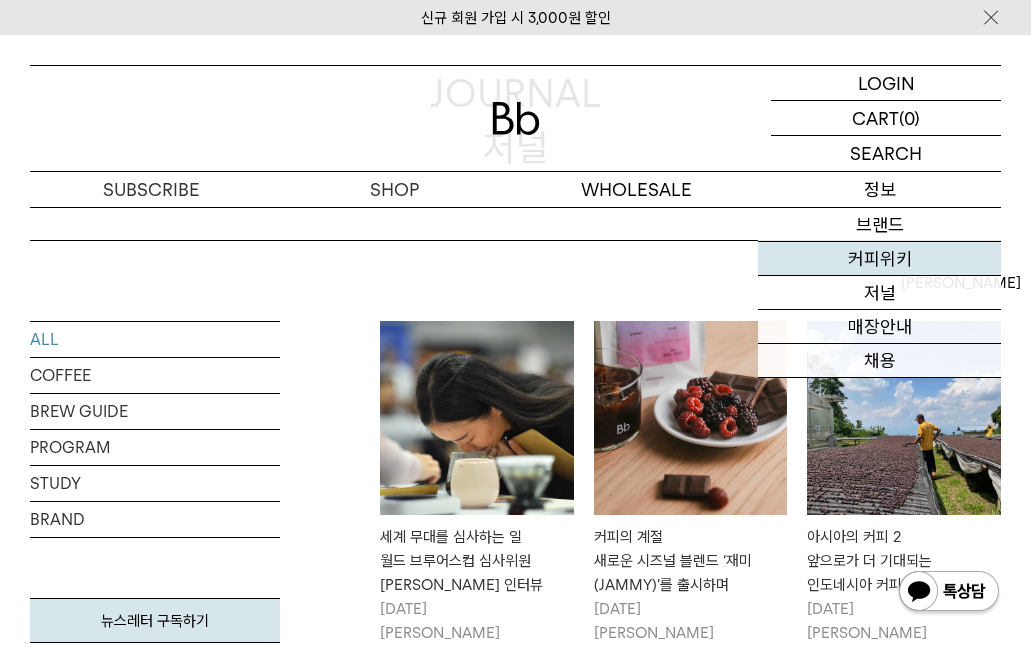 click on "커피위키" at bounding box center (879, 259) 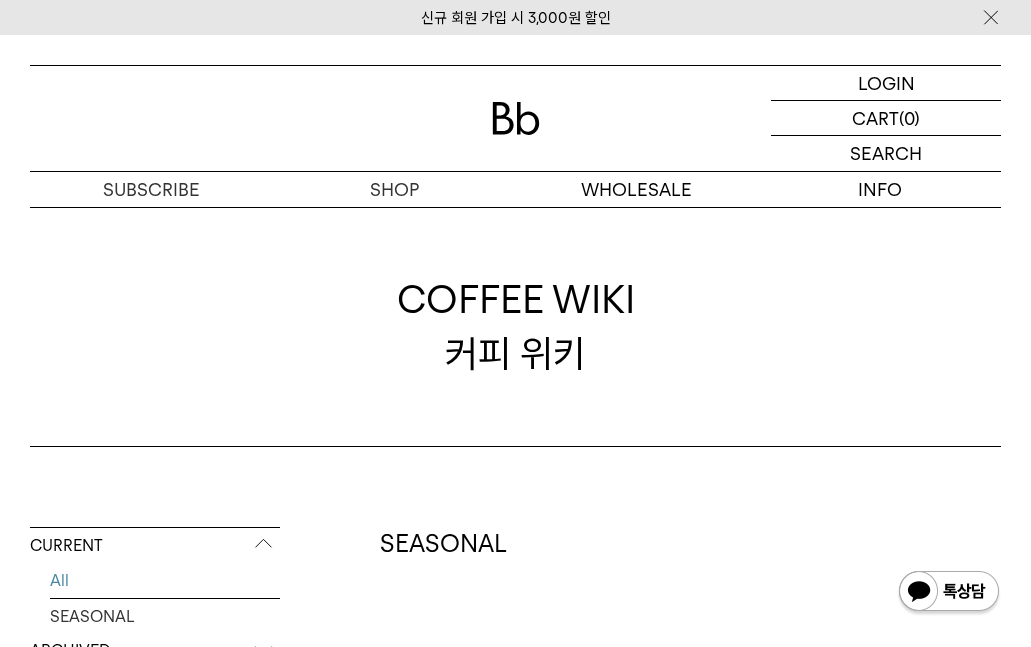 scroll, scrollTop: 0, scrollLeft: 0, axis: both 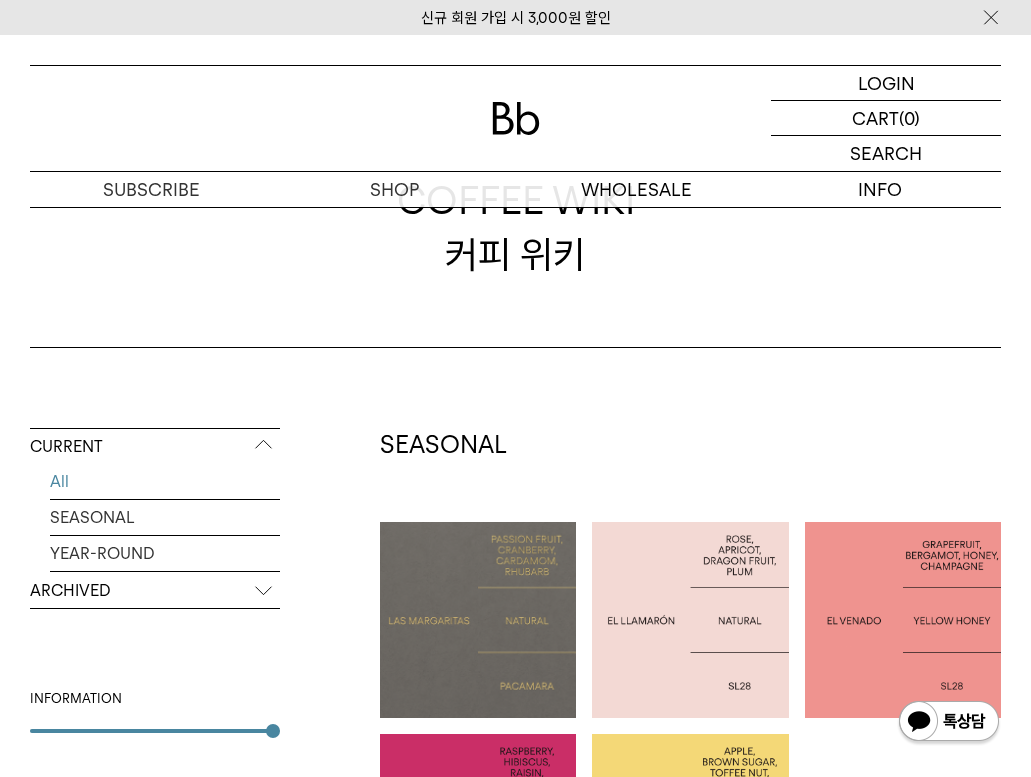 click on "ARCHIVED" at bounding box center (155, 591) 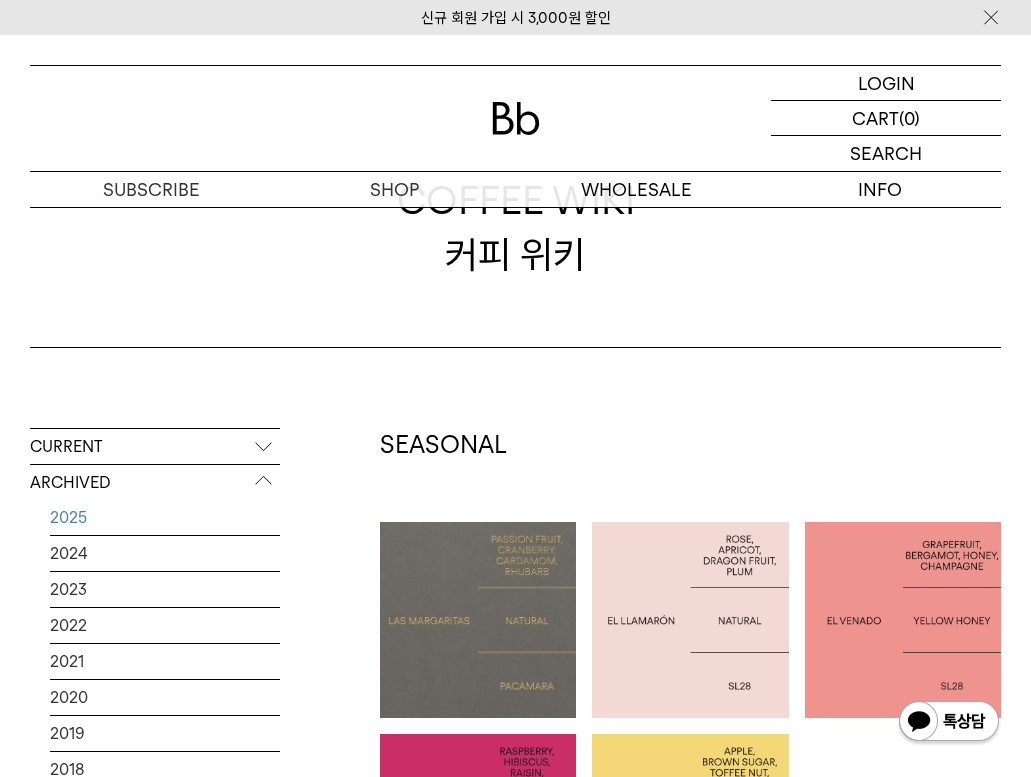 click on "2025" at bounding box center (165, 517) 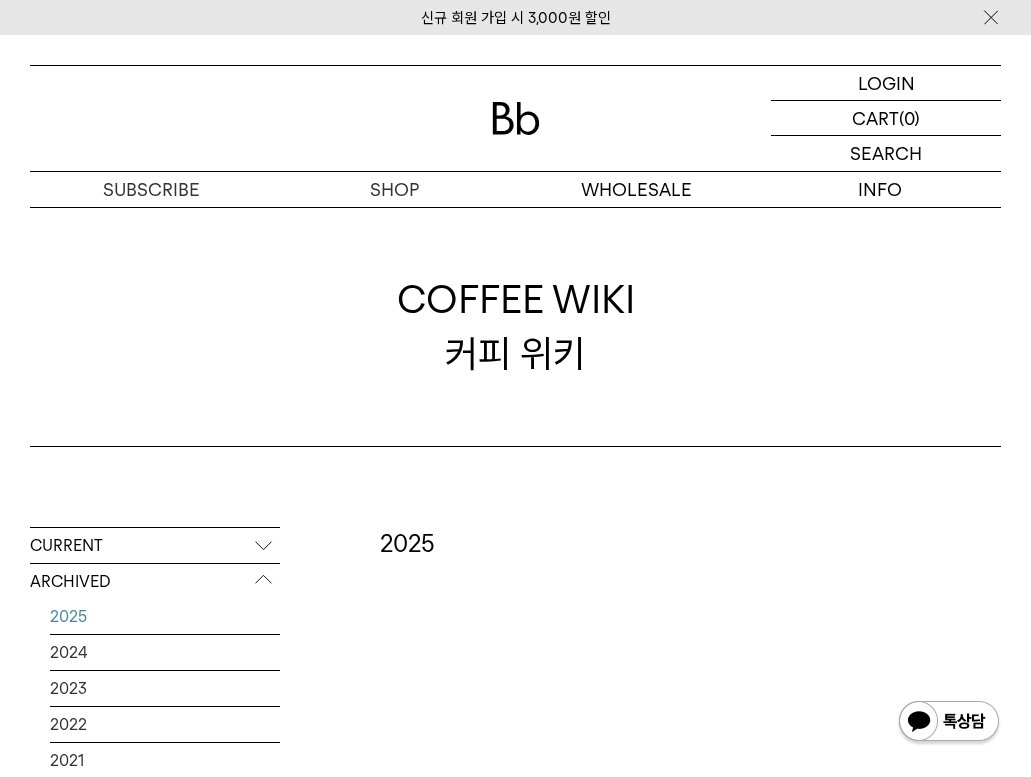 scroll, scrollTop: 0, scrollLeft: 0, axis: both 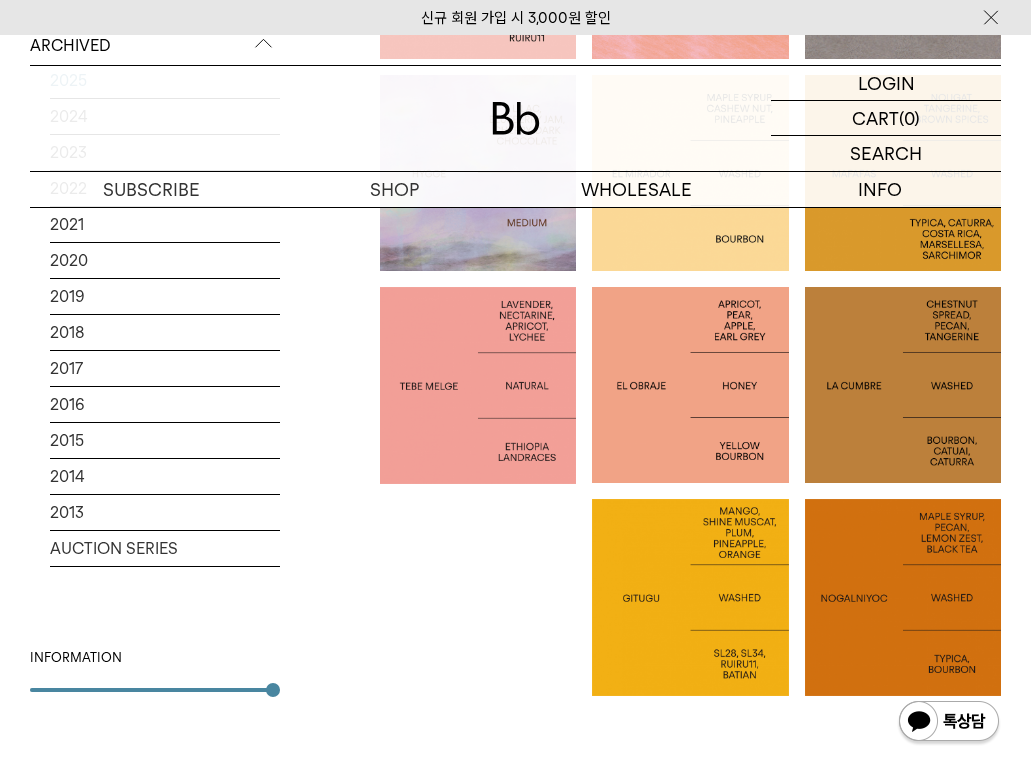 click on "신규 회원 가입 시 3,000원 할인
LOGIN
로그인
LOGIN
로그인
CART
장바구니
(0)
SEARCH
검색
검색폼
**
추천상품" at bounding box center [515, -27] 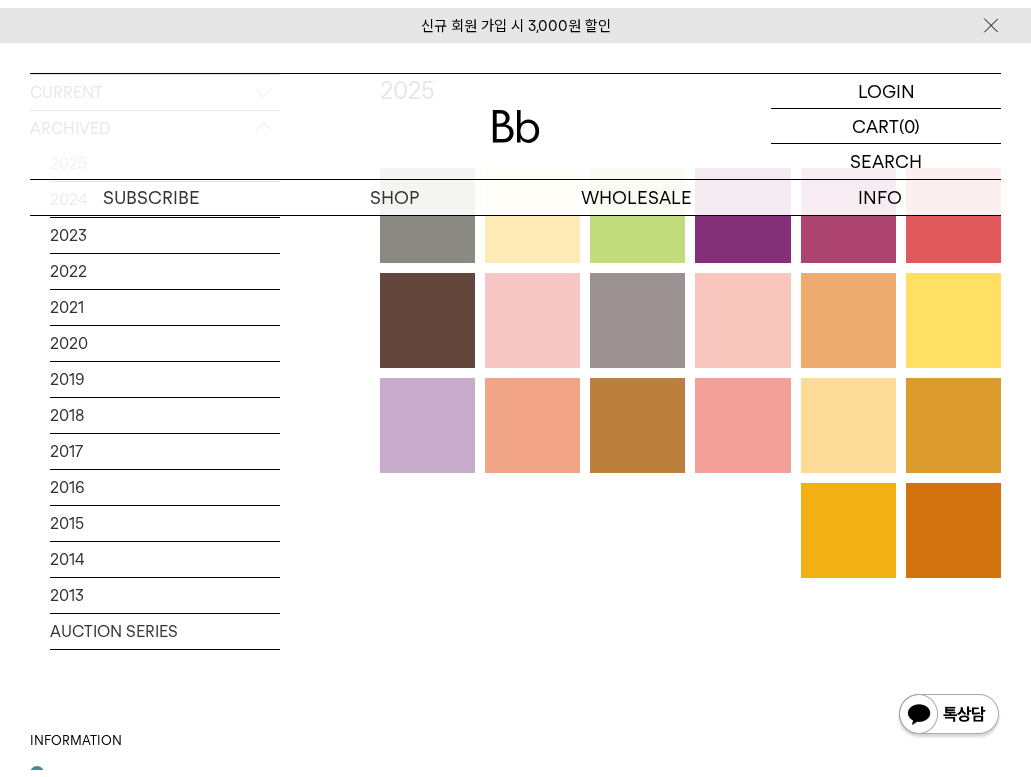 scroll, scrollTop: 949, scrollLeft: 0, axis: vertical 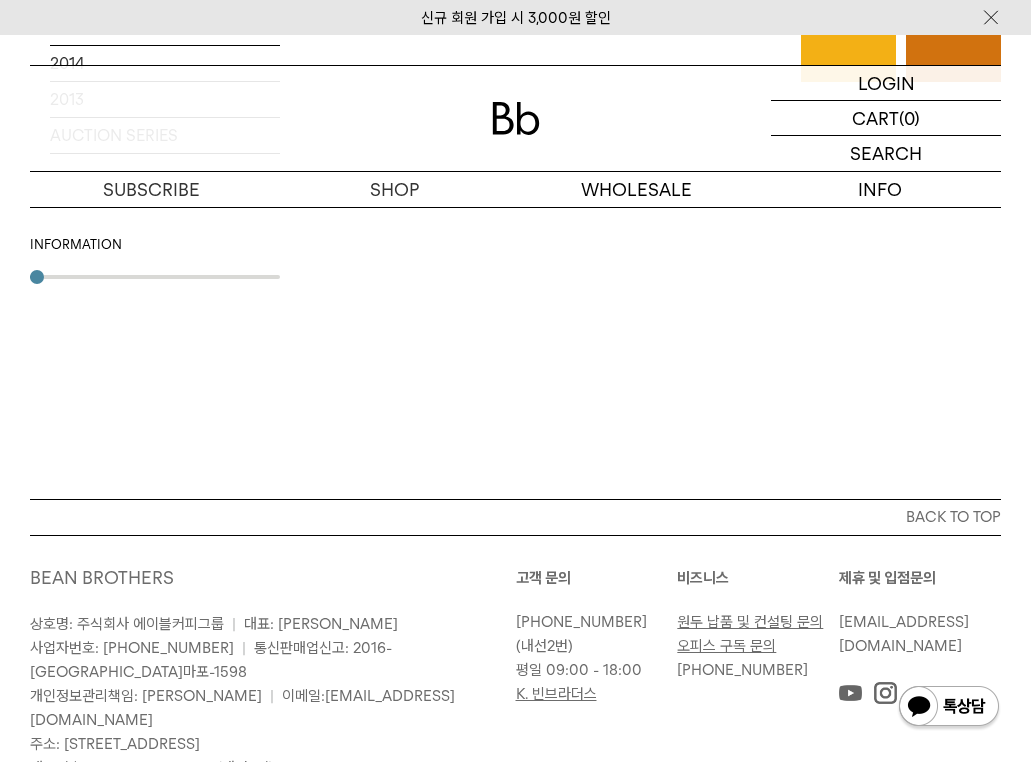 click on "INFORMATION" at bounding box center [155, 257] 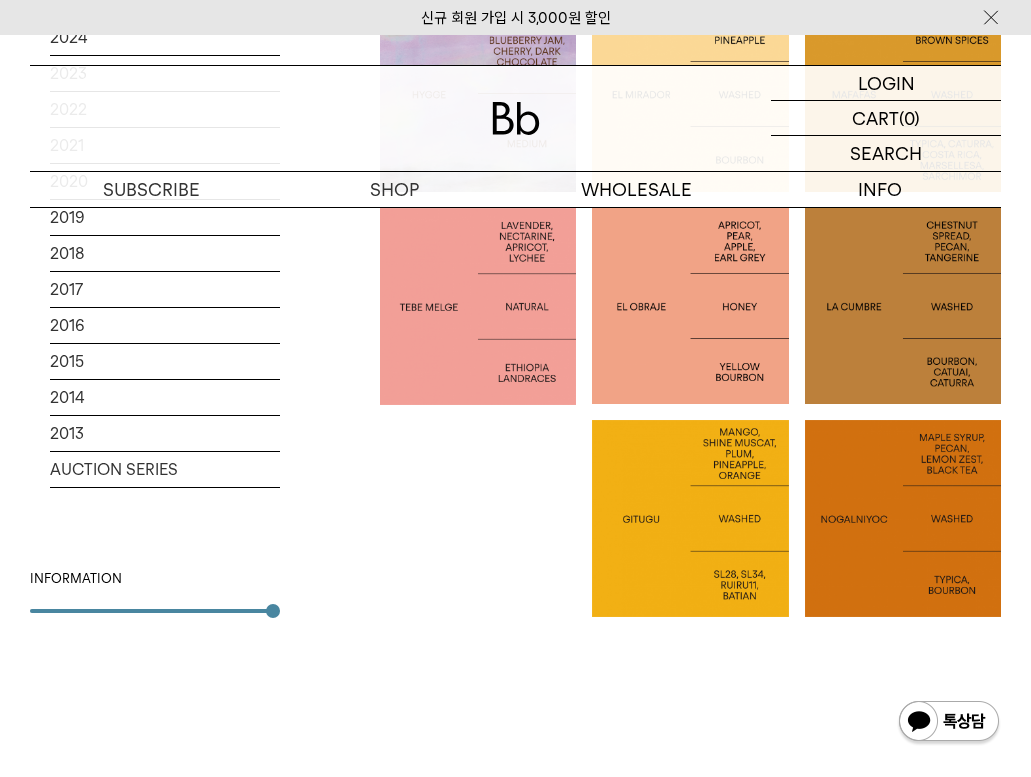 scroll, scrollTop: 1386, scrollLeft: 0, axis: vertical 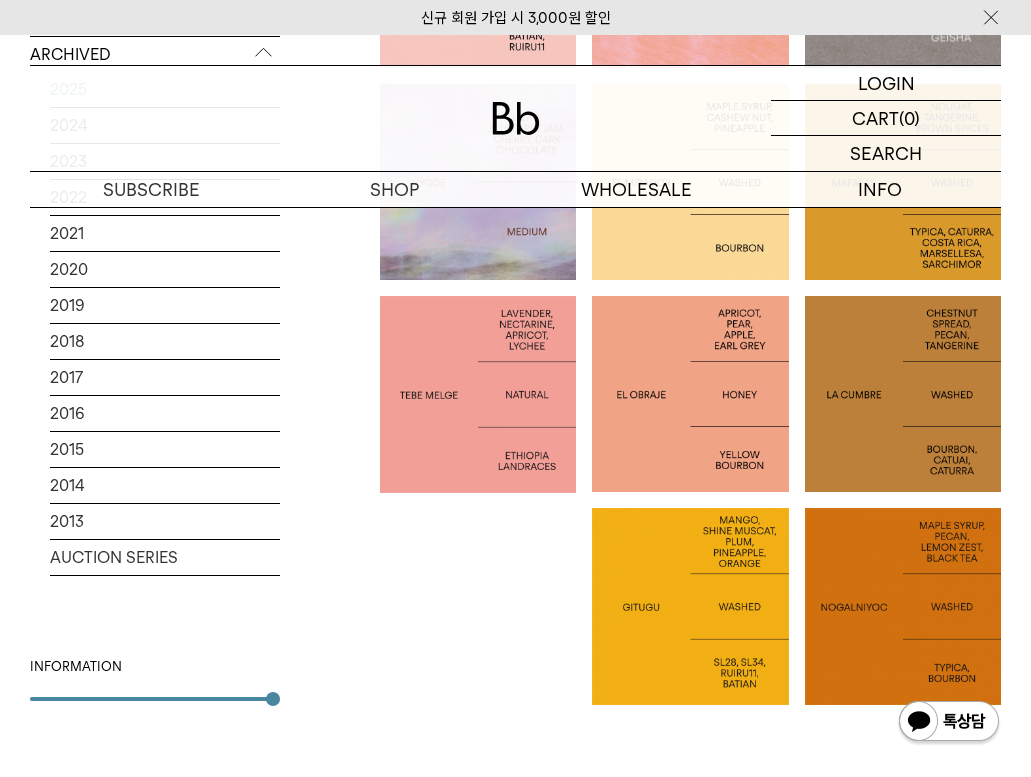 click at bounding box center (478, 394) 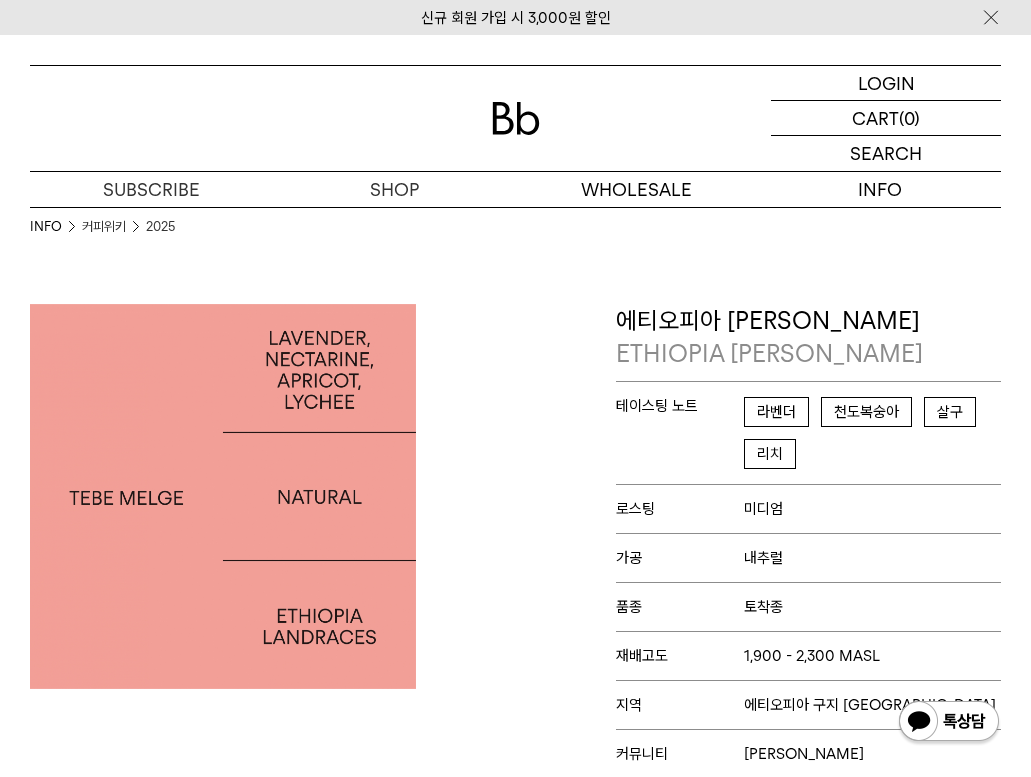 scroll, scrollTop: 0, scrollLeft: 0, axis: both 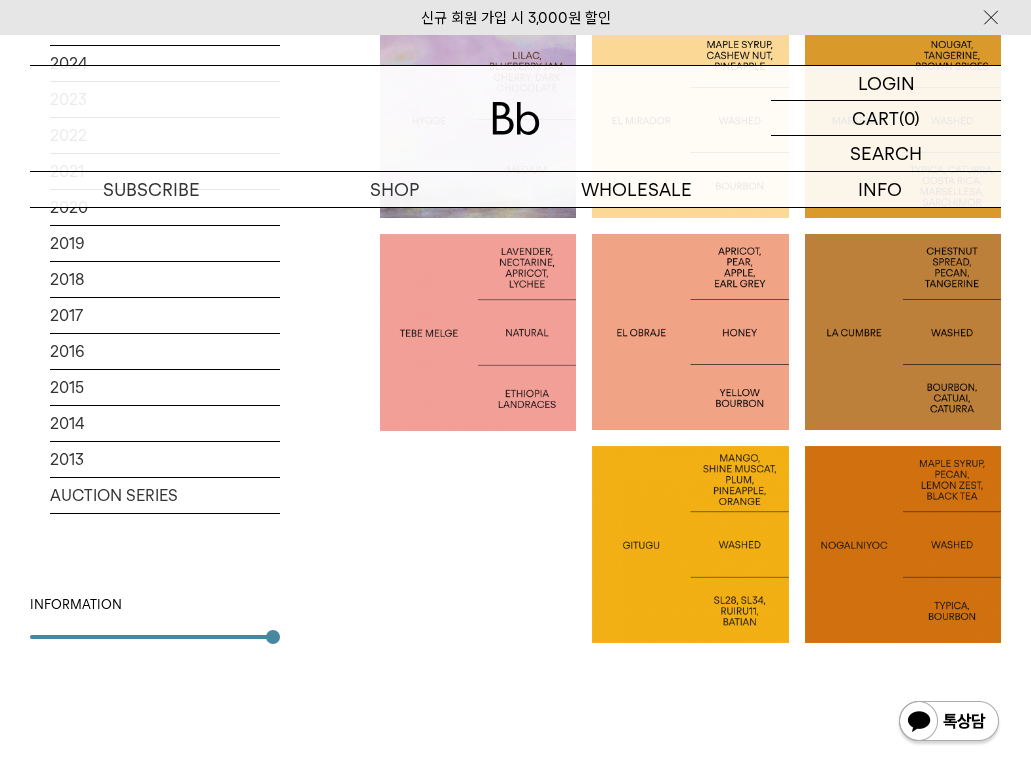 click at bounding box center [690, 544] 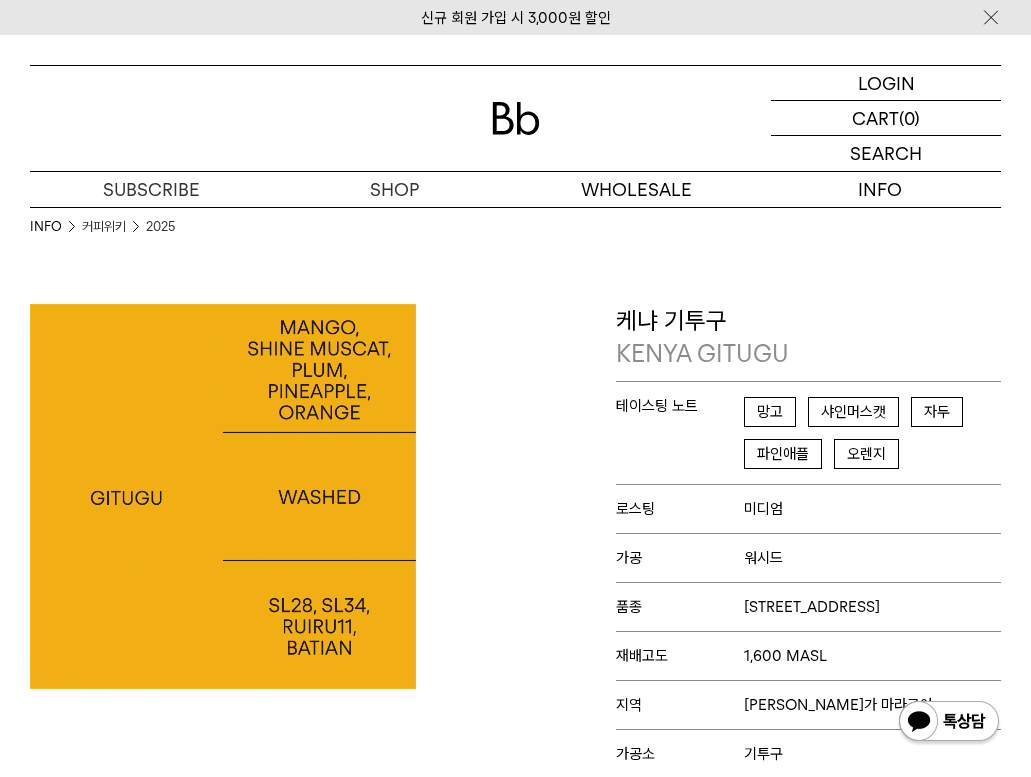 scroll, scrollTop: 0, scrollLeft: 0, axis: both 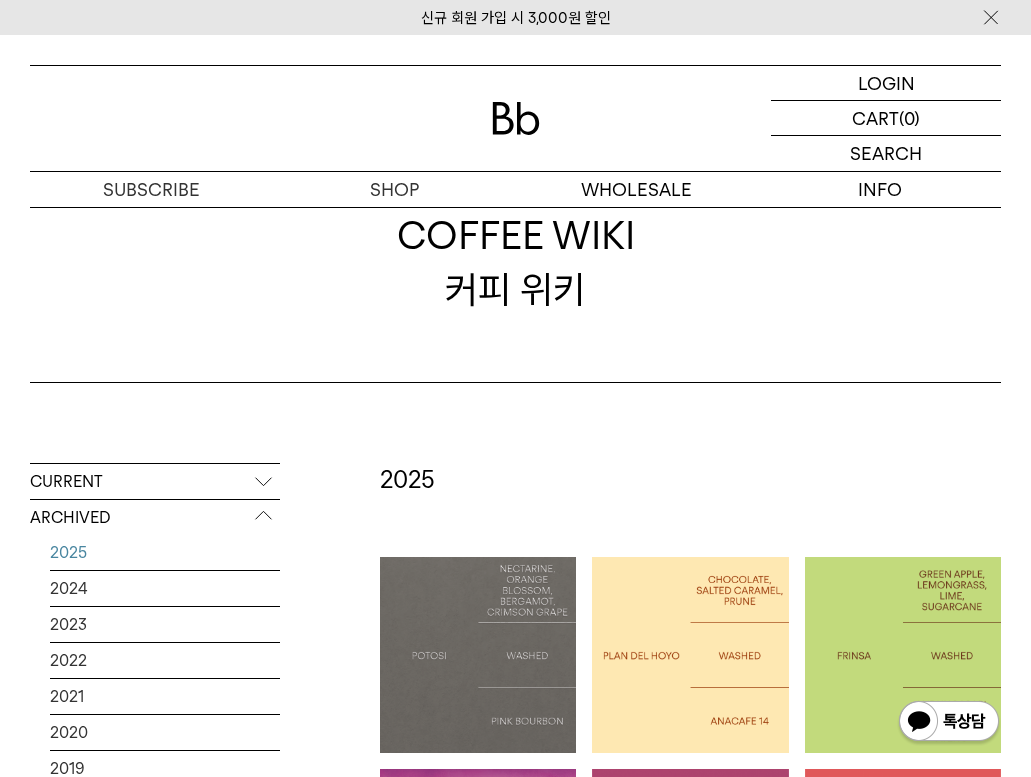 click on "CURRENT" at bounding box center [155, 482] 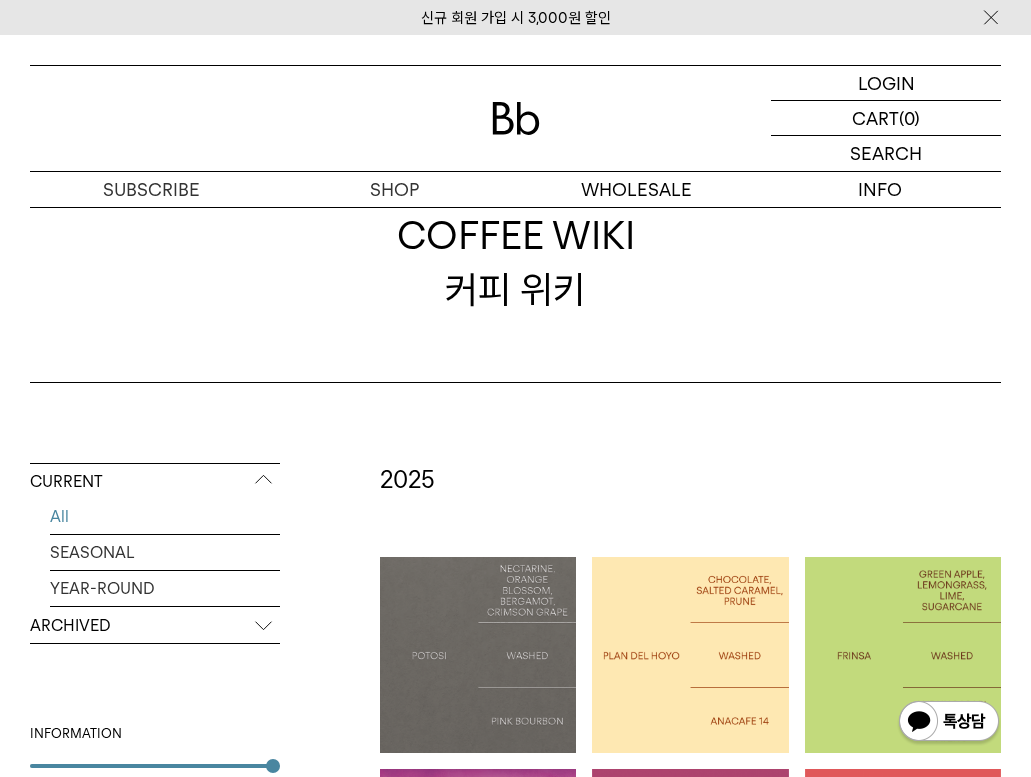 click on "All" at bounding box center (165, 516) 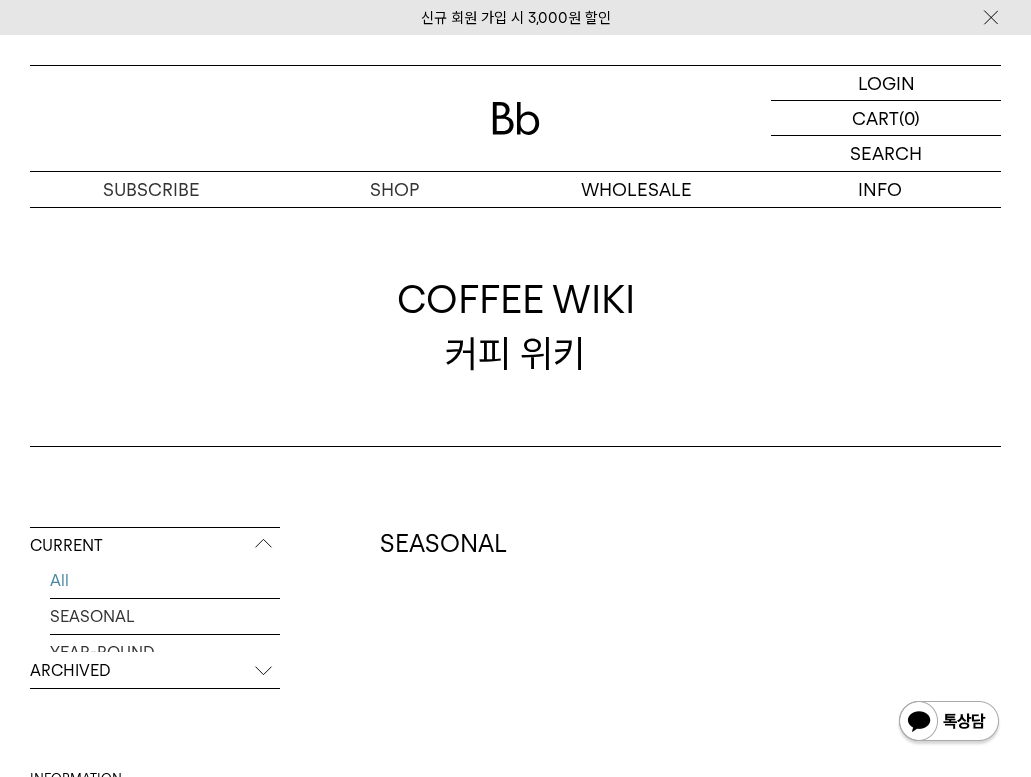 scroll, scrollTop: 0, scrollLeft: 0, axis: both 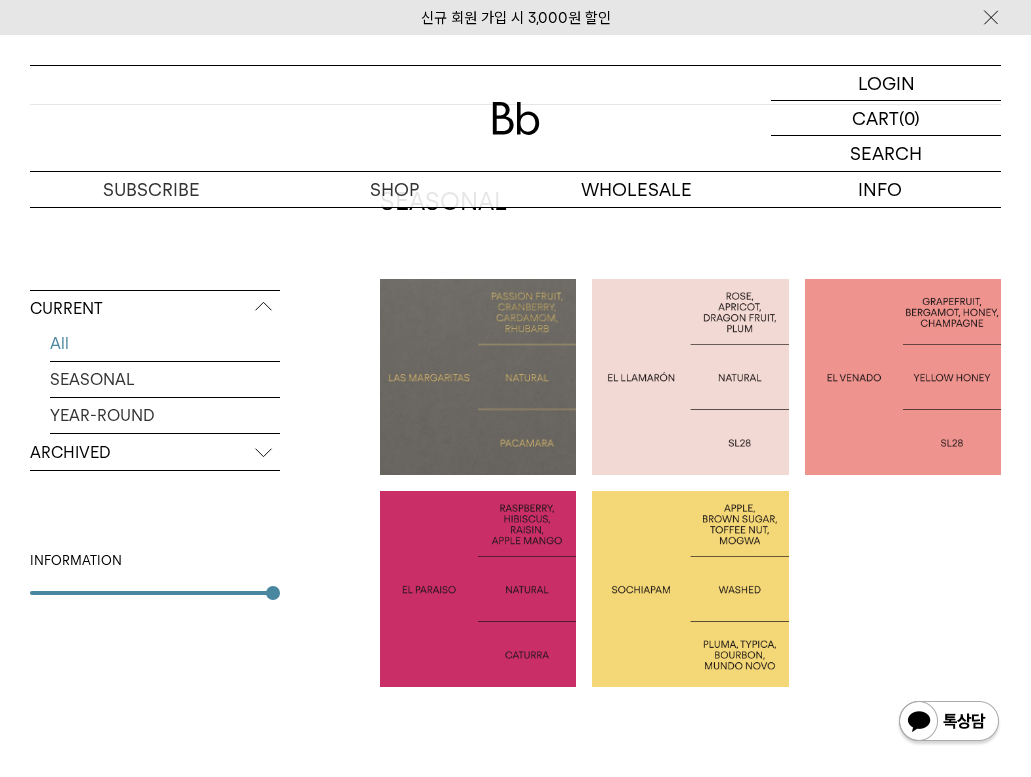 click at bounding box center (478, 377) 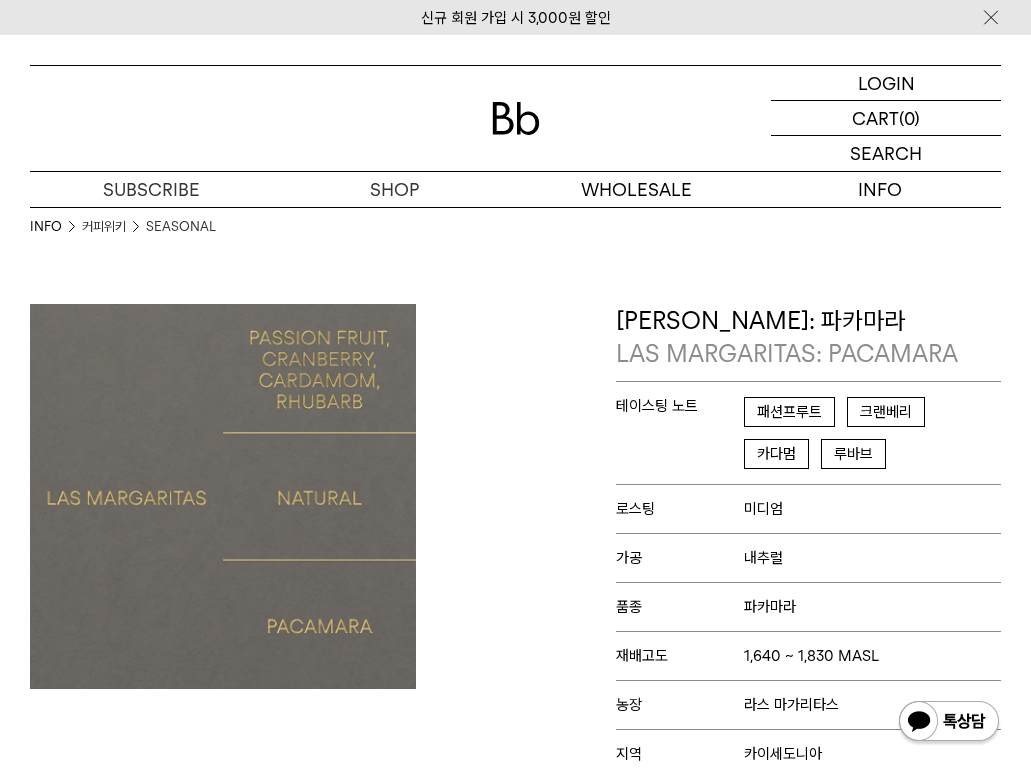 scroll, scrollTop: 0, scrollLeft: 0, axis: both 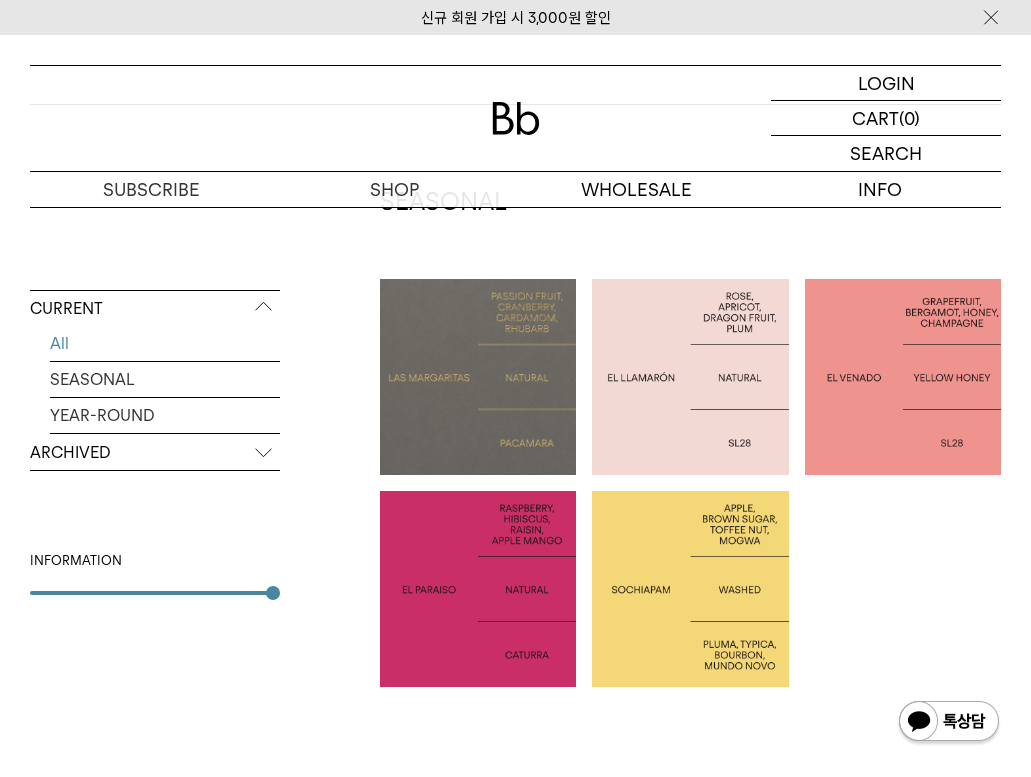 click on "ARCHIVED" at bounding box center (155, 453) 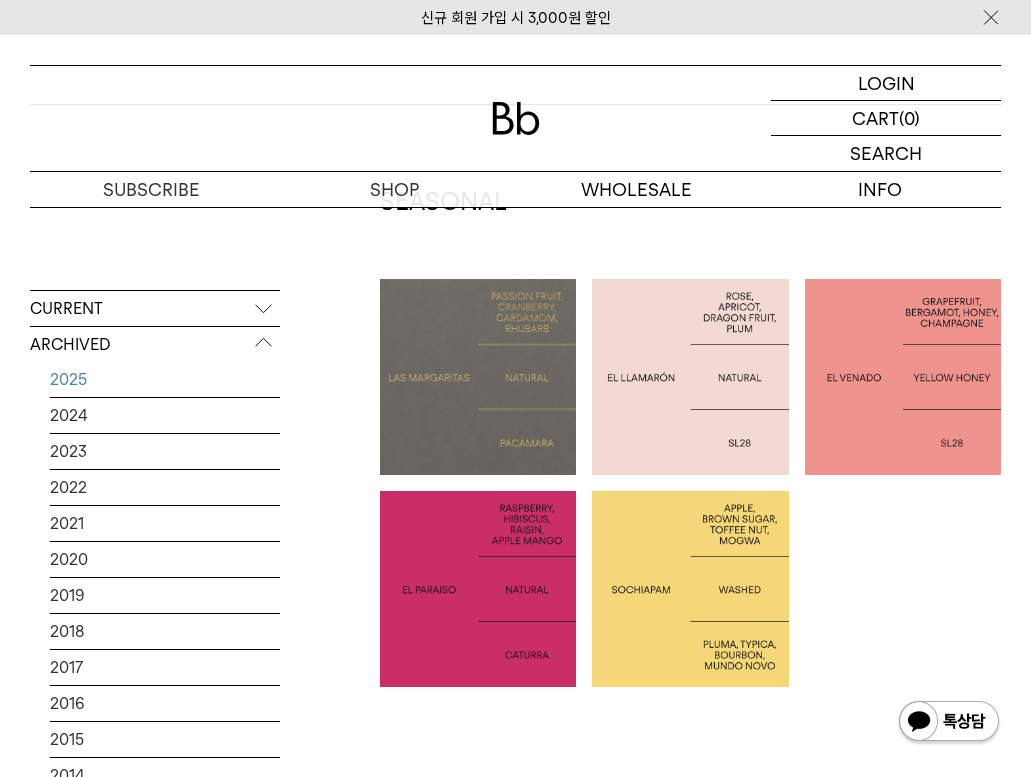 click on "2025" at bounding box center (165, 379) 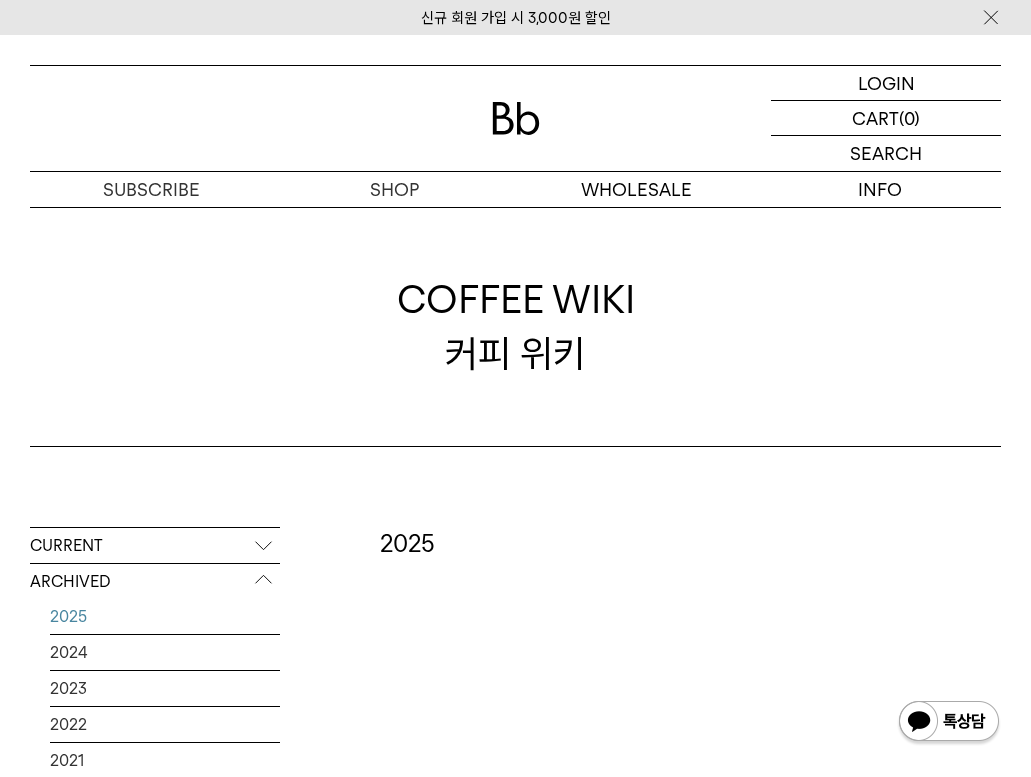 scroll, scrollTop: 0, scrollLeft: 0, axis: both 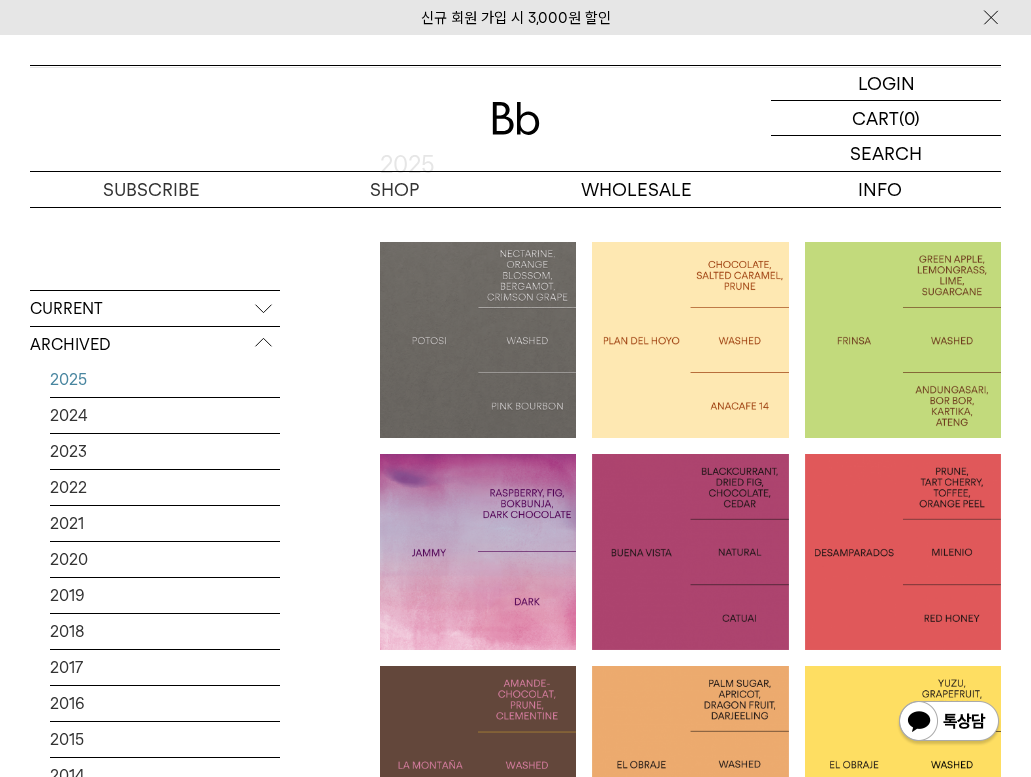 click on "INDONESIA FRINSA" at bounding box center (903, 339) 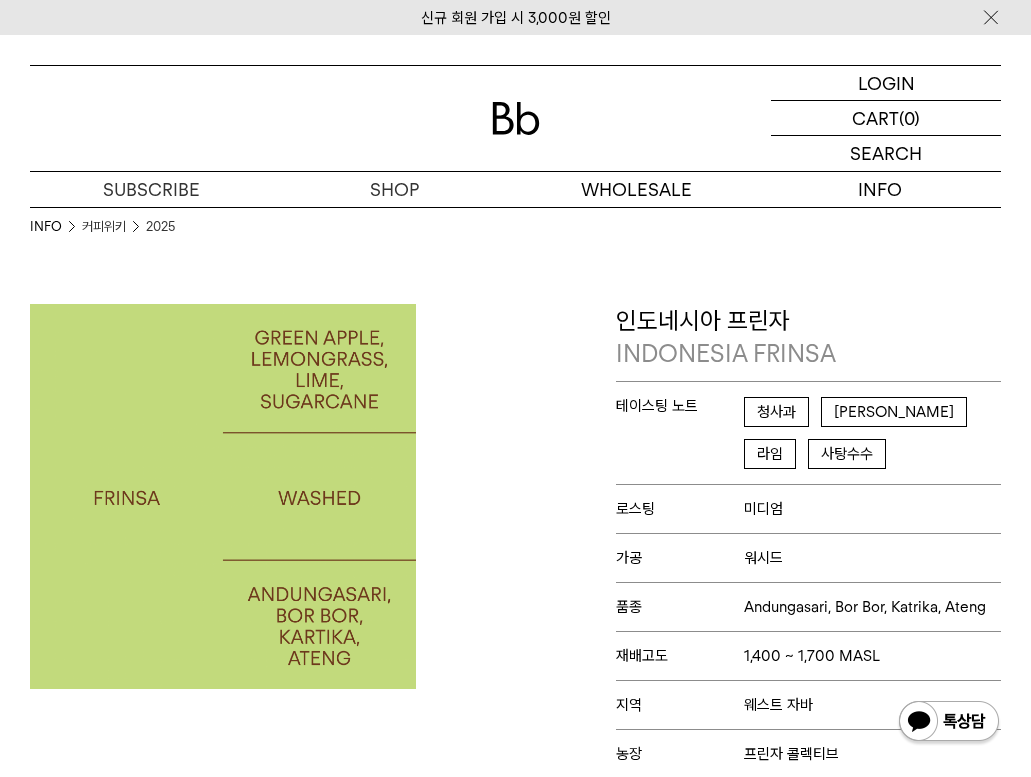 scroll, scrollTop: 0, scrollLeft: 0, axis: both 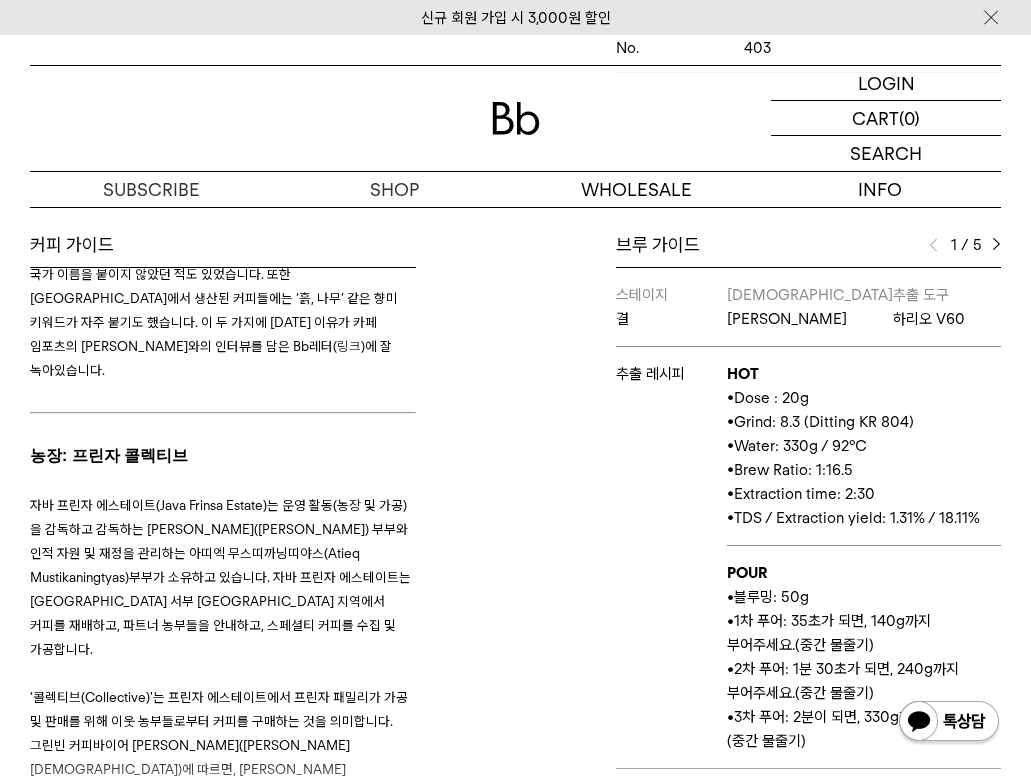 click on "링크" at bounding box center (349, 346) 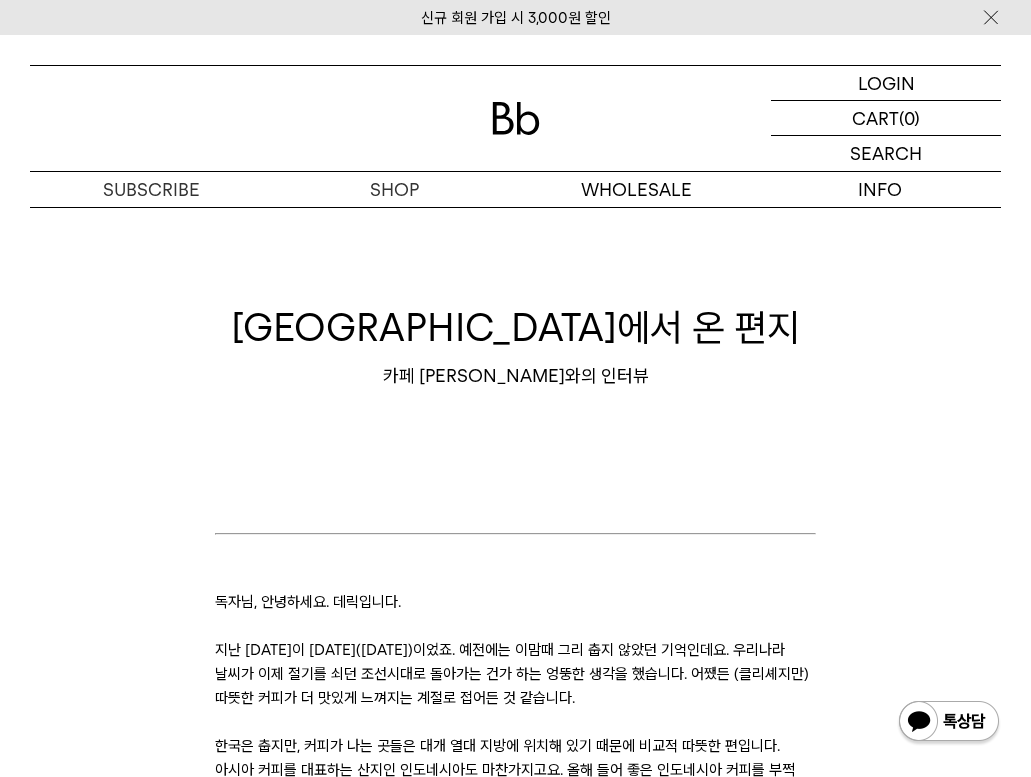 scroll, scrollTop: 0, scrollLeft: 0, axis: both 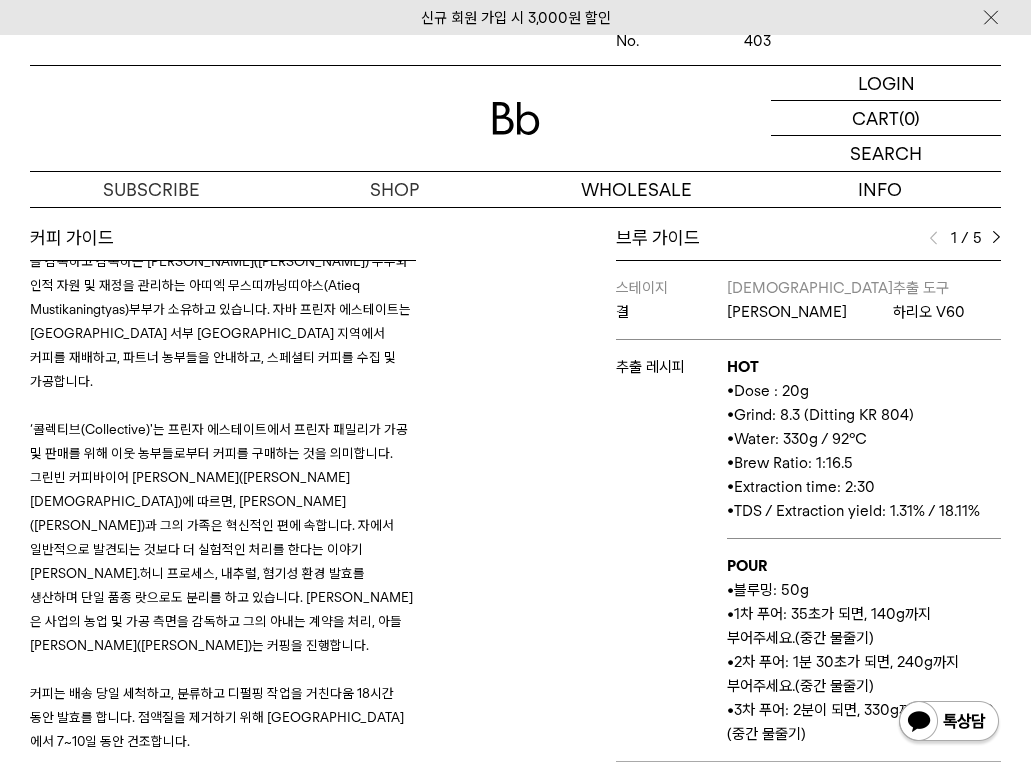 click on "그린빈 커피바이어 [PERSON_NAME]([PERSON_NAME][DEMOGRAPHIC_DATA])에 따르면, [PERSON_NAME]([PERSON_NAME])과 그의 가족은 혁신적인 편에 속합니다. 자에서 일반적으로 발견되는 것보다 더 실험적인 처리를 한다는 이야기[PERSON_NAME].허니 프로세스, 내추럴, 혐기성 환경 발효를 생산하며 단일 품종 랏으로도 분리를 하고 있습니다. [PERSON_NAME]은 사업의 농업 및 가공 측면을 감독하고 그의 아내는 계약을 처리, 아들 [PERSON_NAME]([PERSON_NAME])는 커핑을 진행합니다." at bounding box center (221, 561) 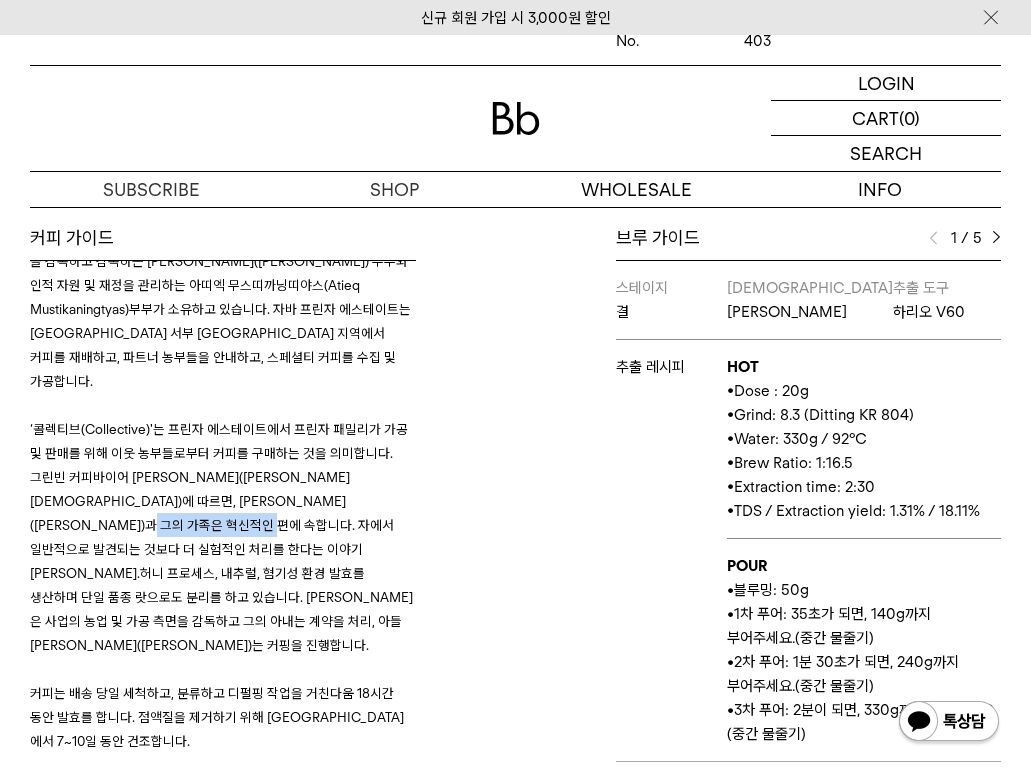 drag, startPoint x: 143, startPoint y: 496, endPoint x: 270, endPoint y: 503, distance: 127.192764 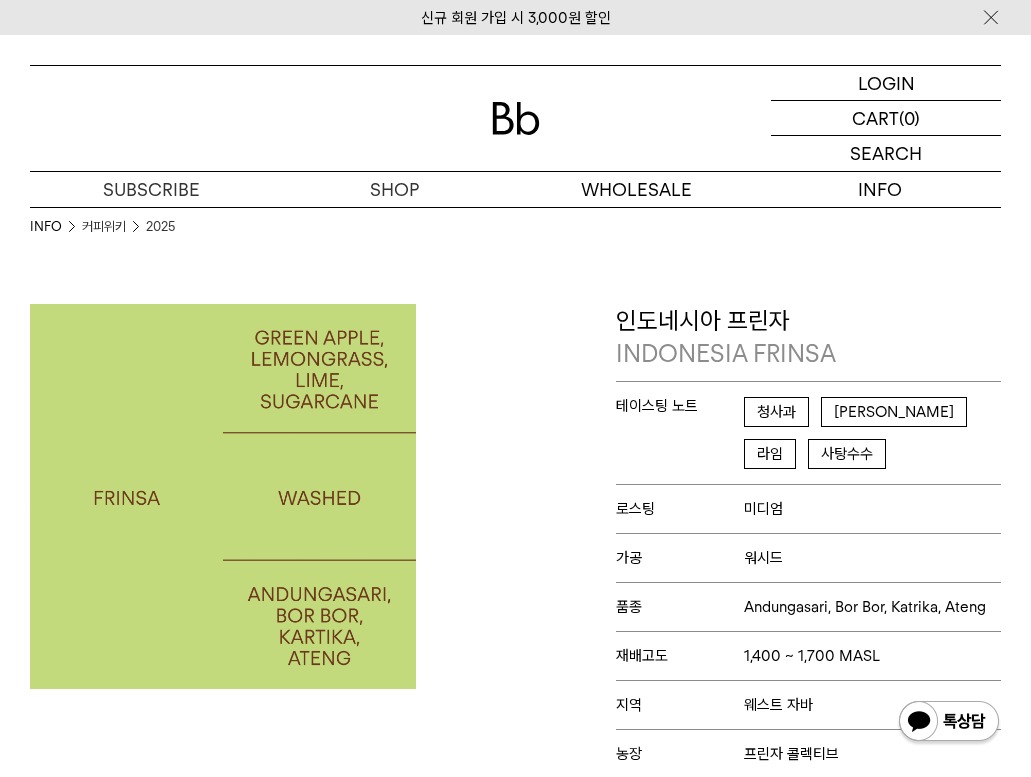 scroll, scrollTop: 860, scrollLeft: 0, axis: vertical 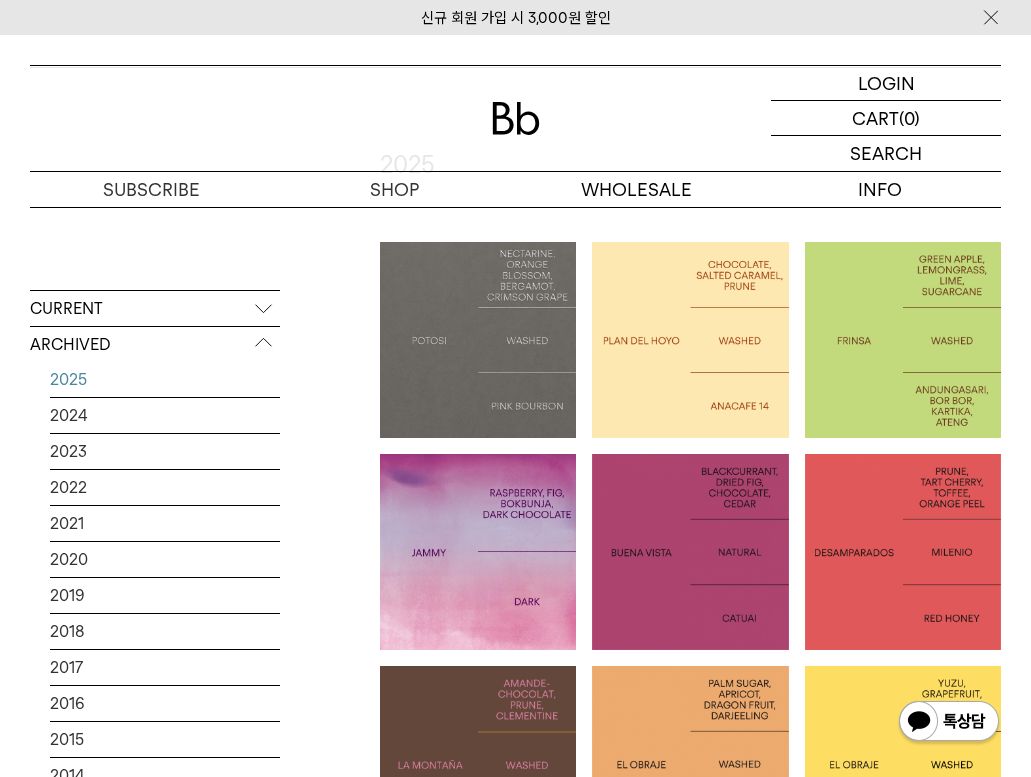 click on "EL SALVADOR PLAN DEL HOYO" at bounding box center [690, 340] 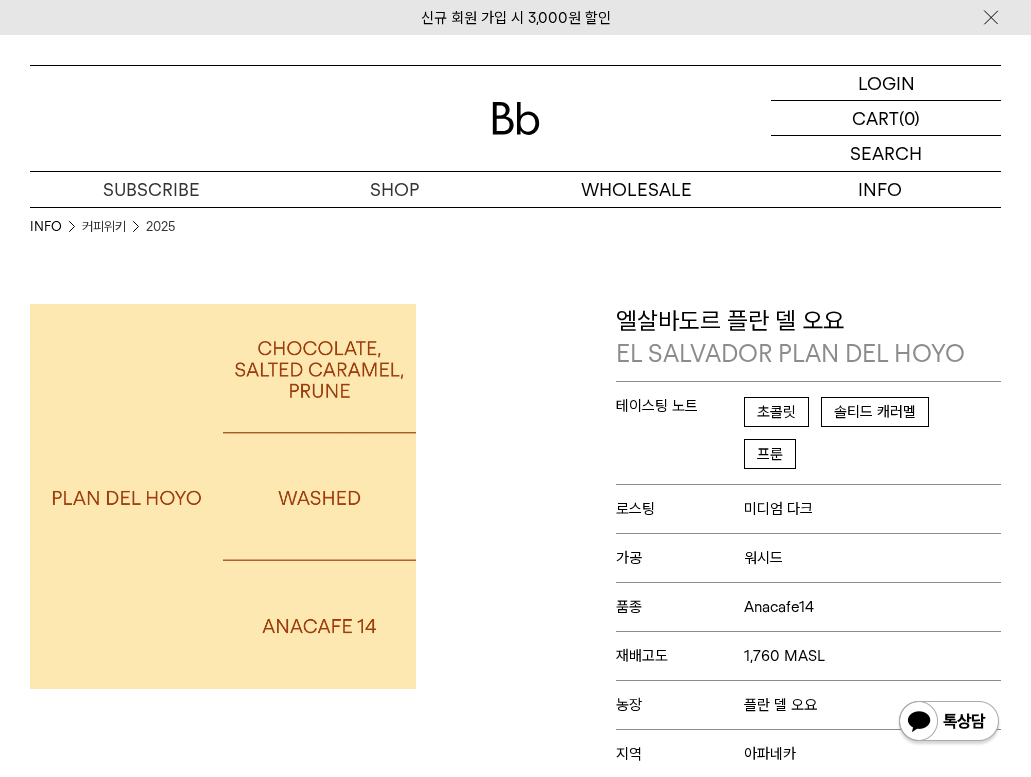 scroll, scrollTop: 0, scrollLeft: 0, axis: both 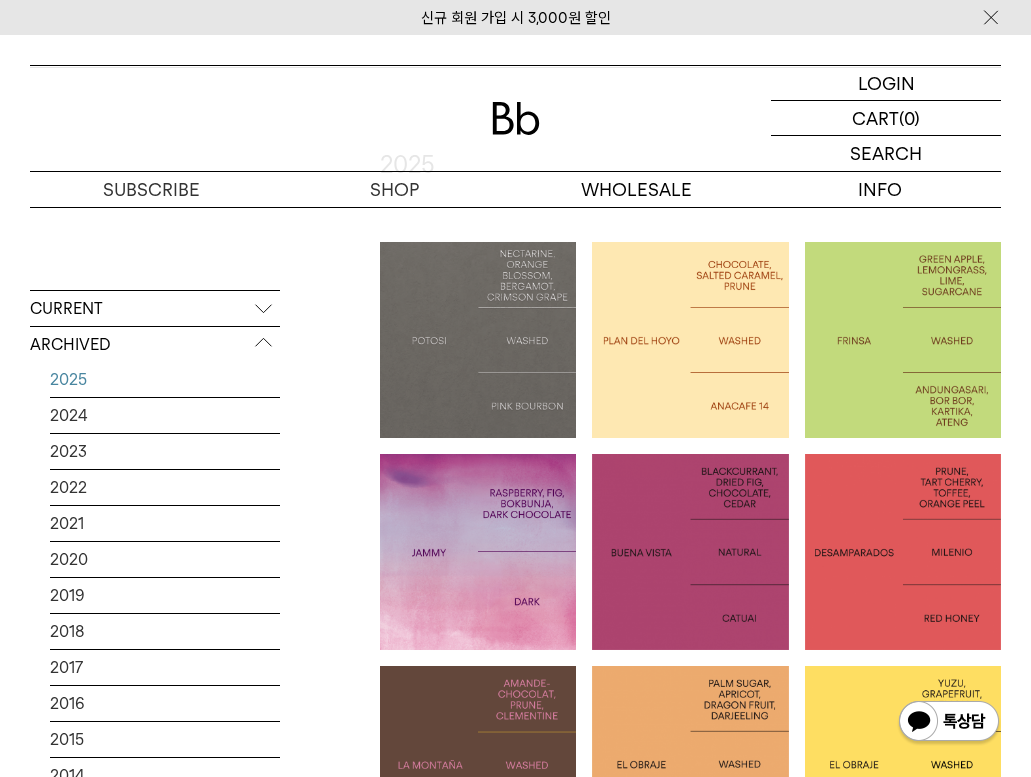 click on "POTOSI: PINK BOURBON" at bounding box center (478, 340) 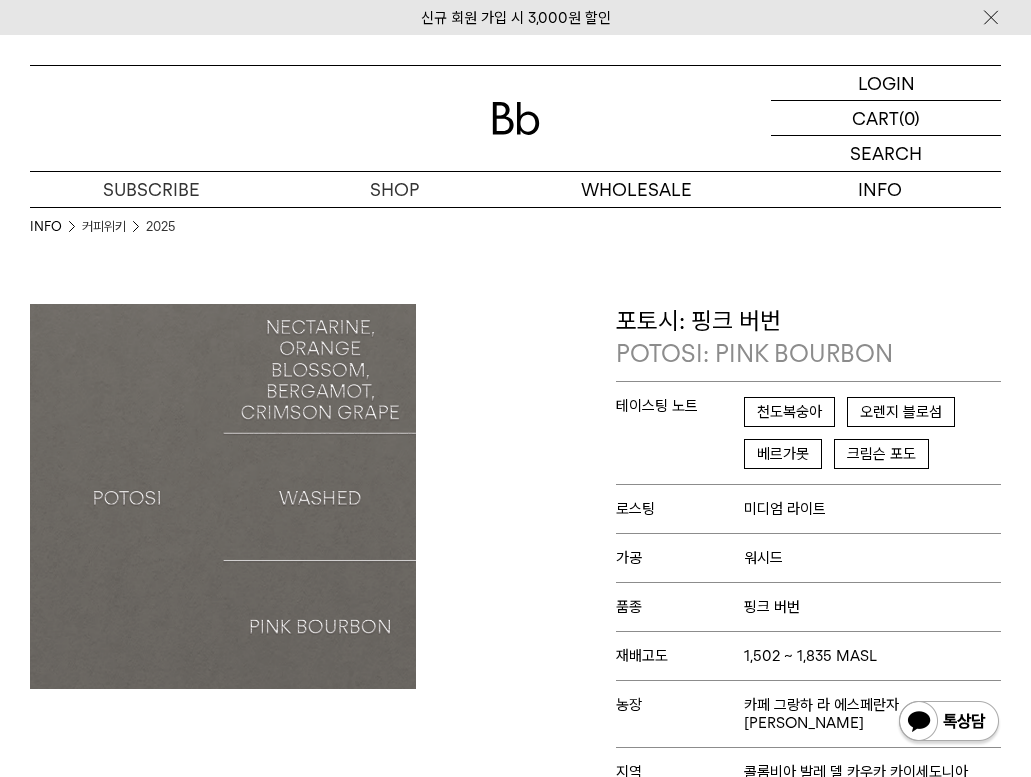 scroll, scrollTop: 0, scrollLeft: 0, axis: both 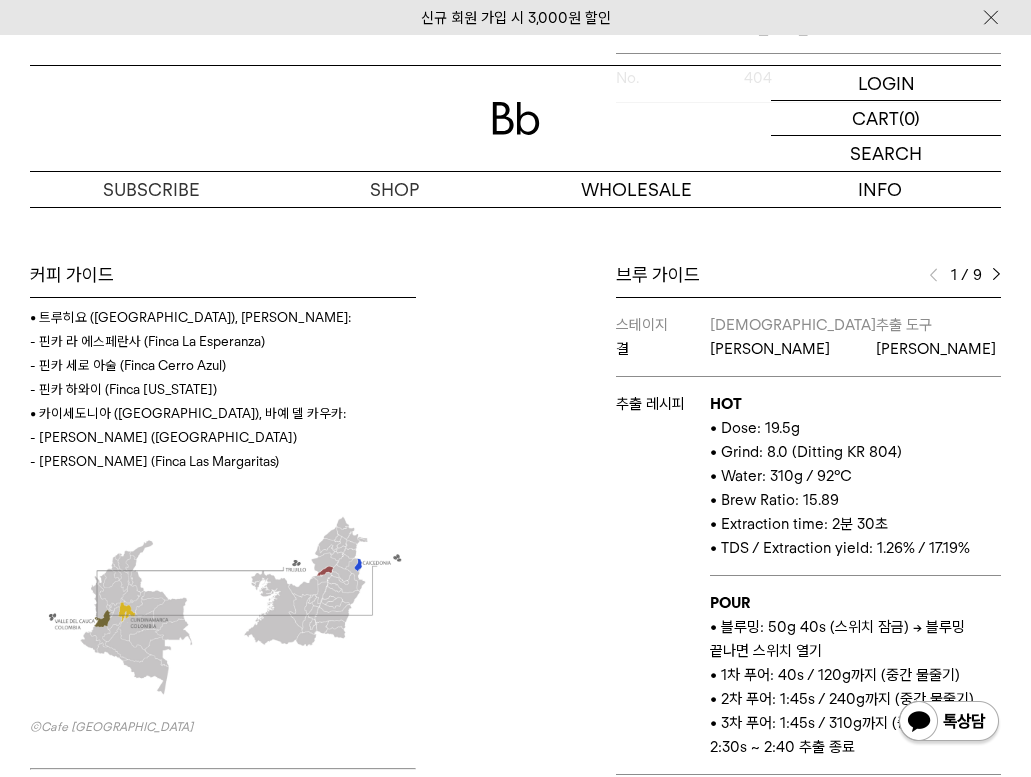 click at bounding box center (223, 605) 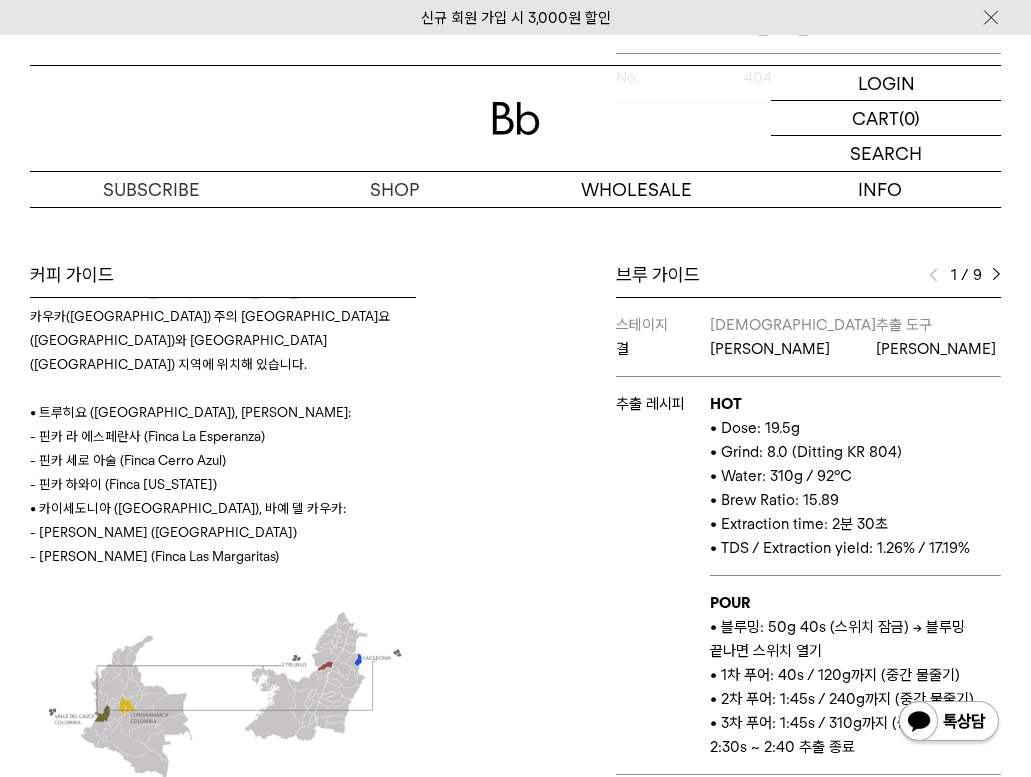 scroll, scrollTop: 236, scrollLeft: 0, axis: vertical 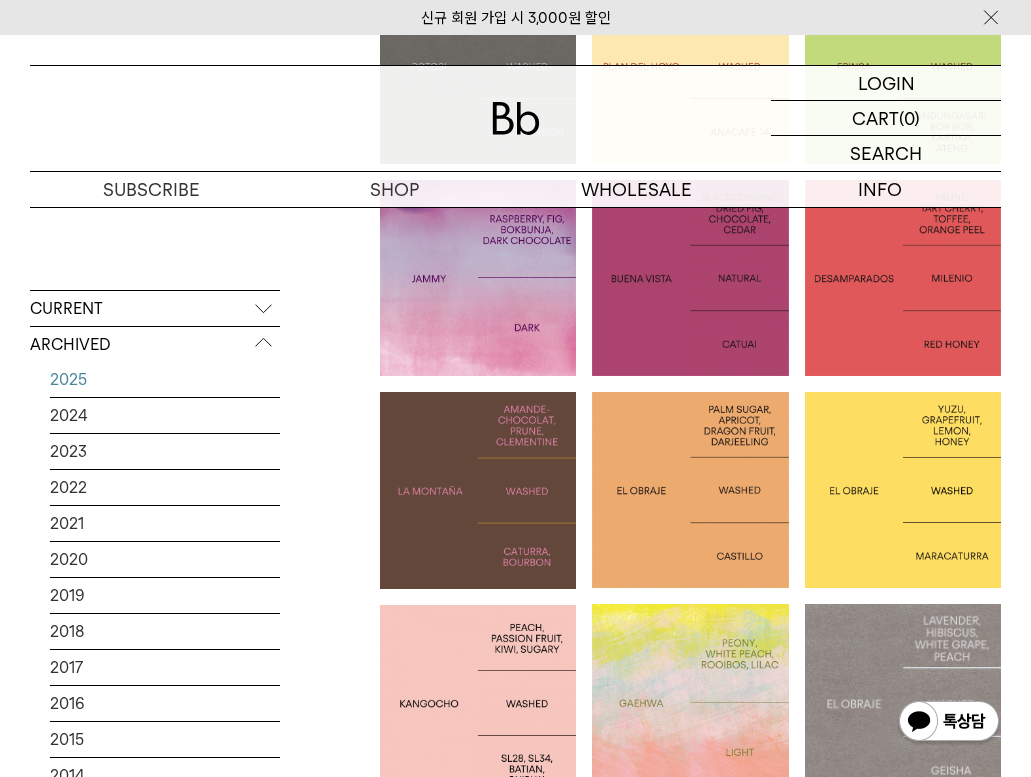 click on "EL OBRAJE: CASTILLO" at bounding box center [690, 490] 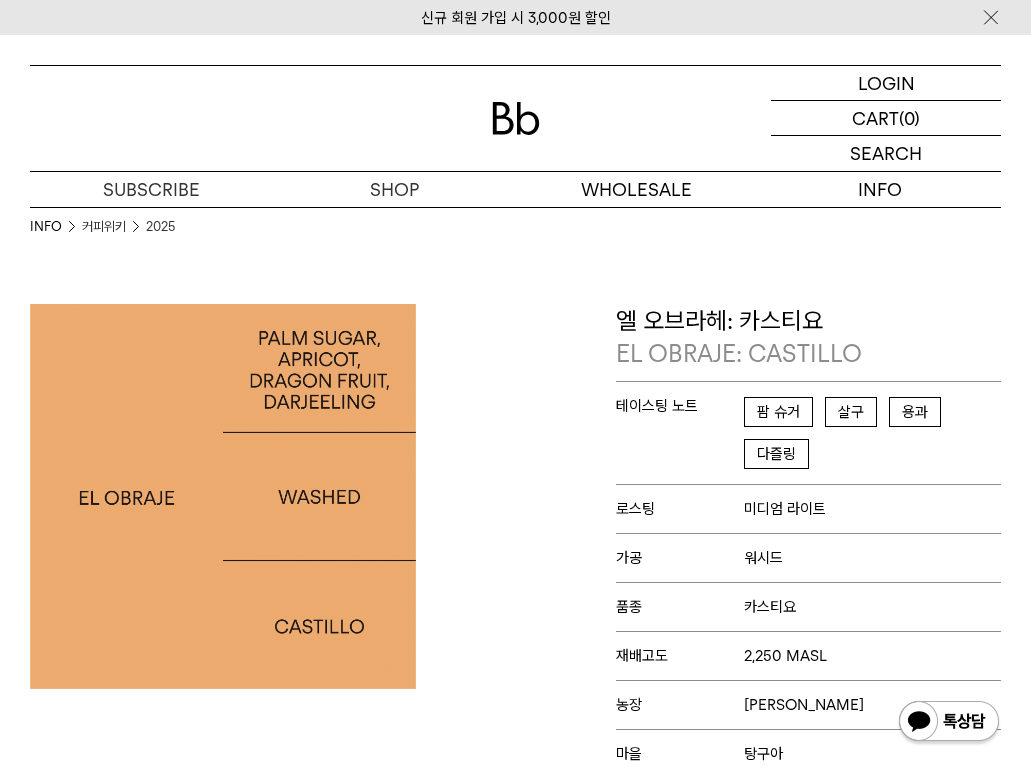 scroll, scrollTop: 0, scrollLeft: 0, axis: both 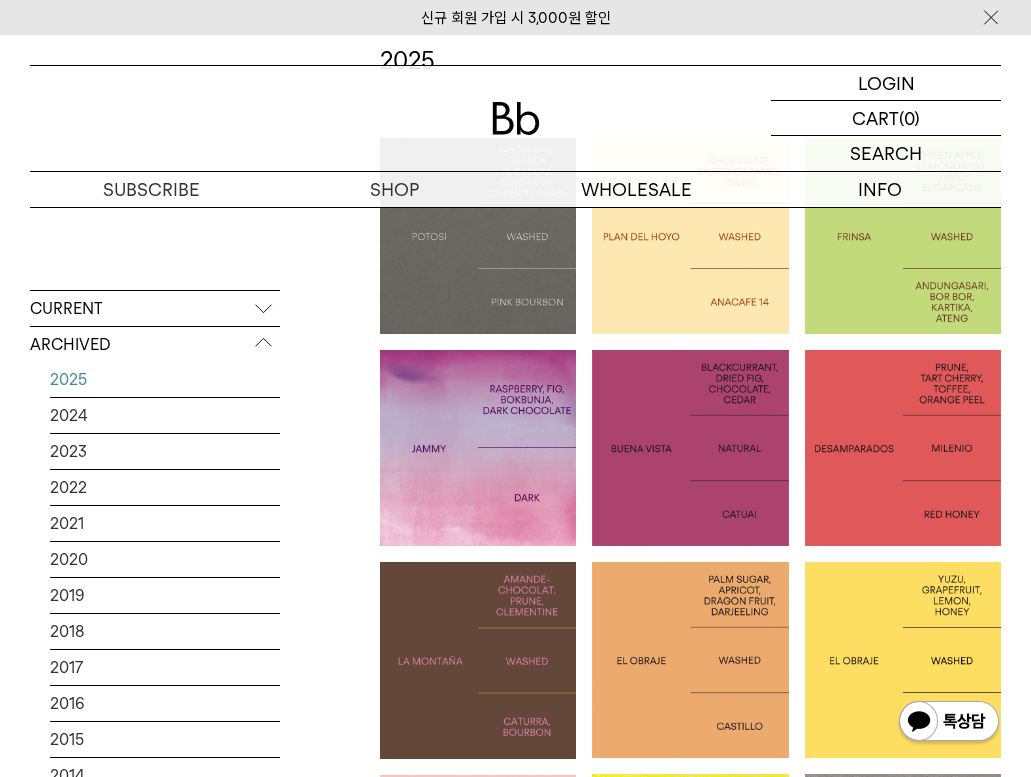 click on "GUATEMALA BUENA VISTA" at bounding box center [690, 448] 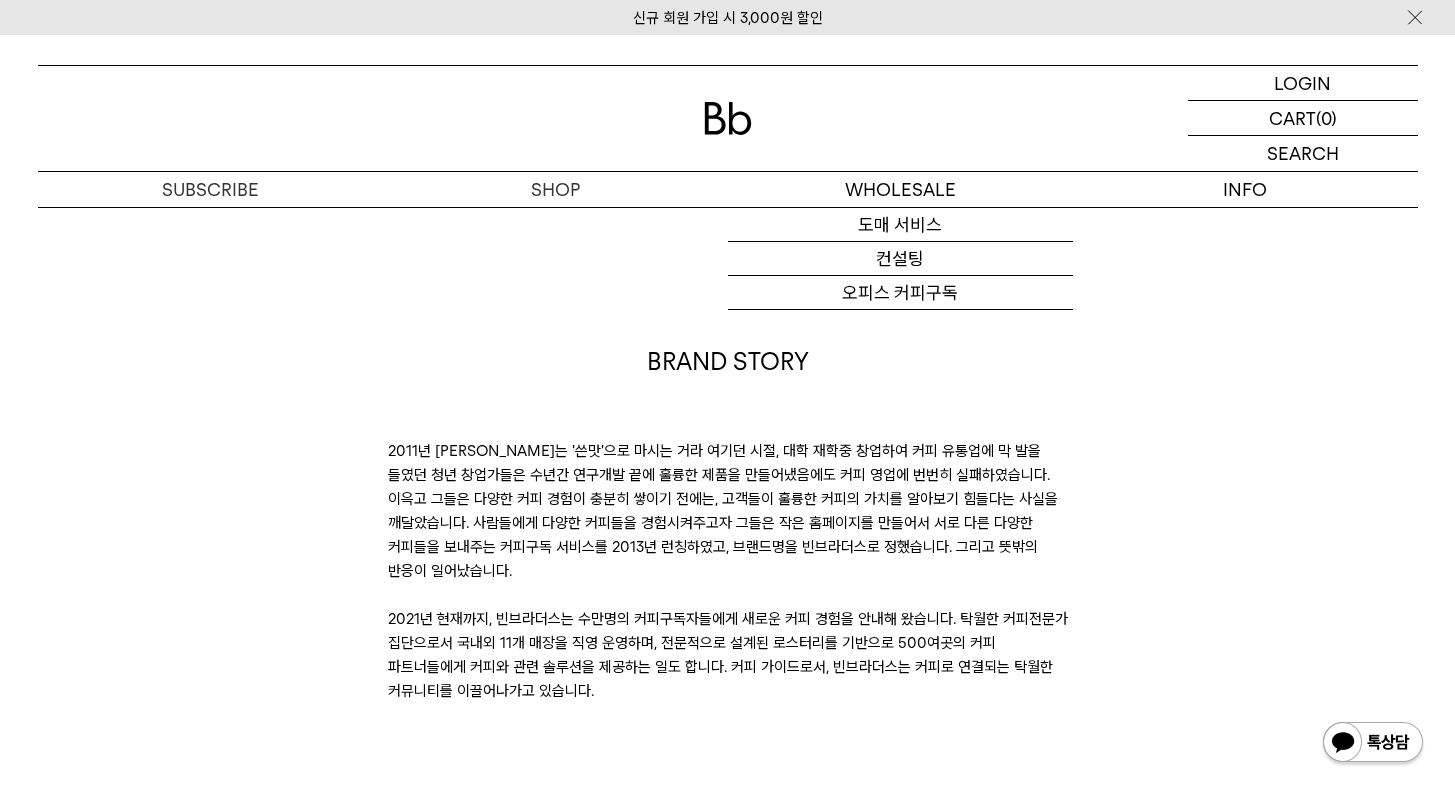 scroll, scrollTop: 0, scrollLeft: 0, axis: both 